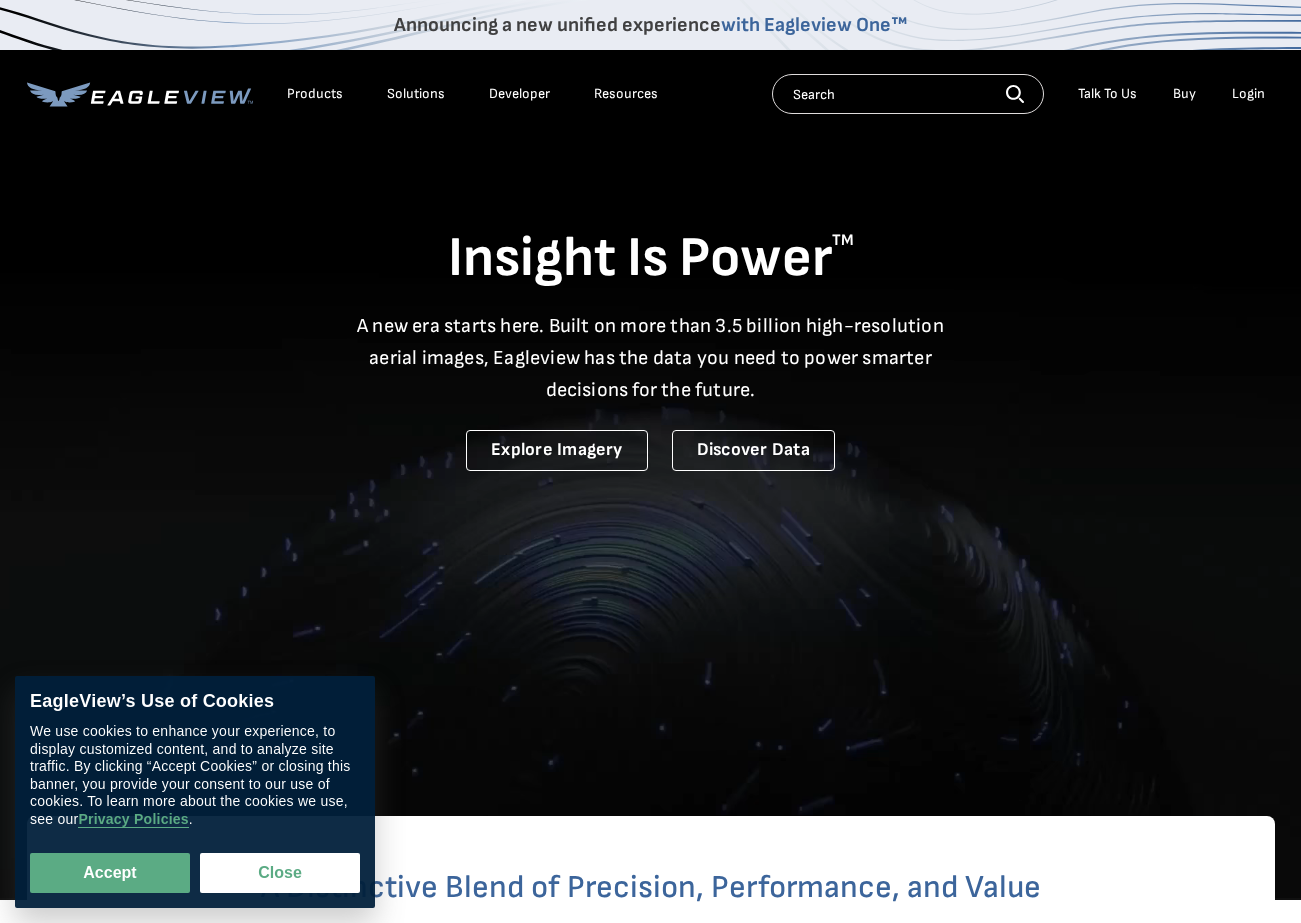 scroll, scrollTop: 0, scrollLeft: 0, axis: both 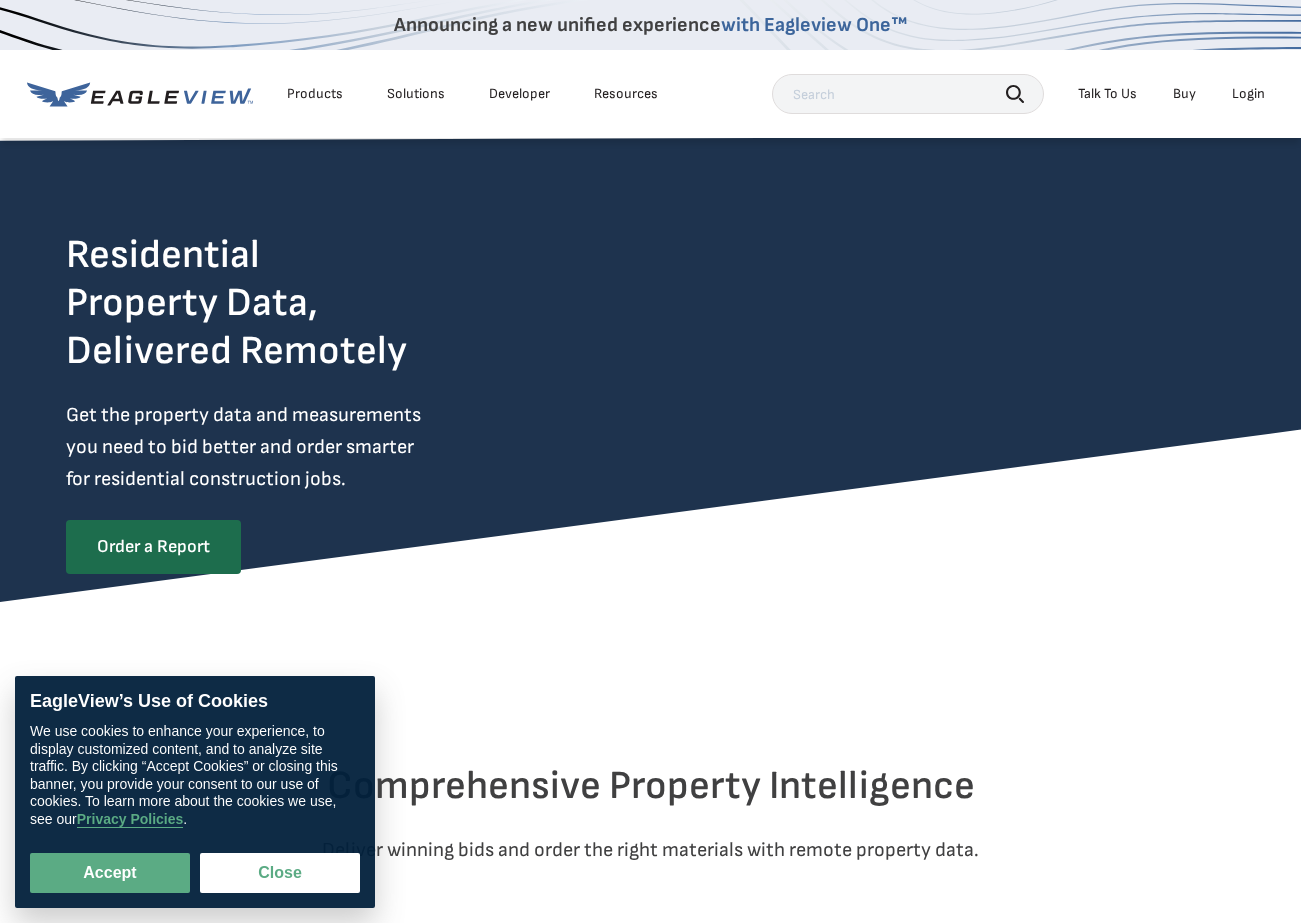 click on "Login" at bounding box center (1248, 94) 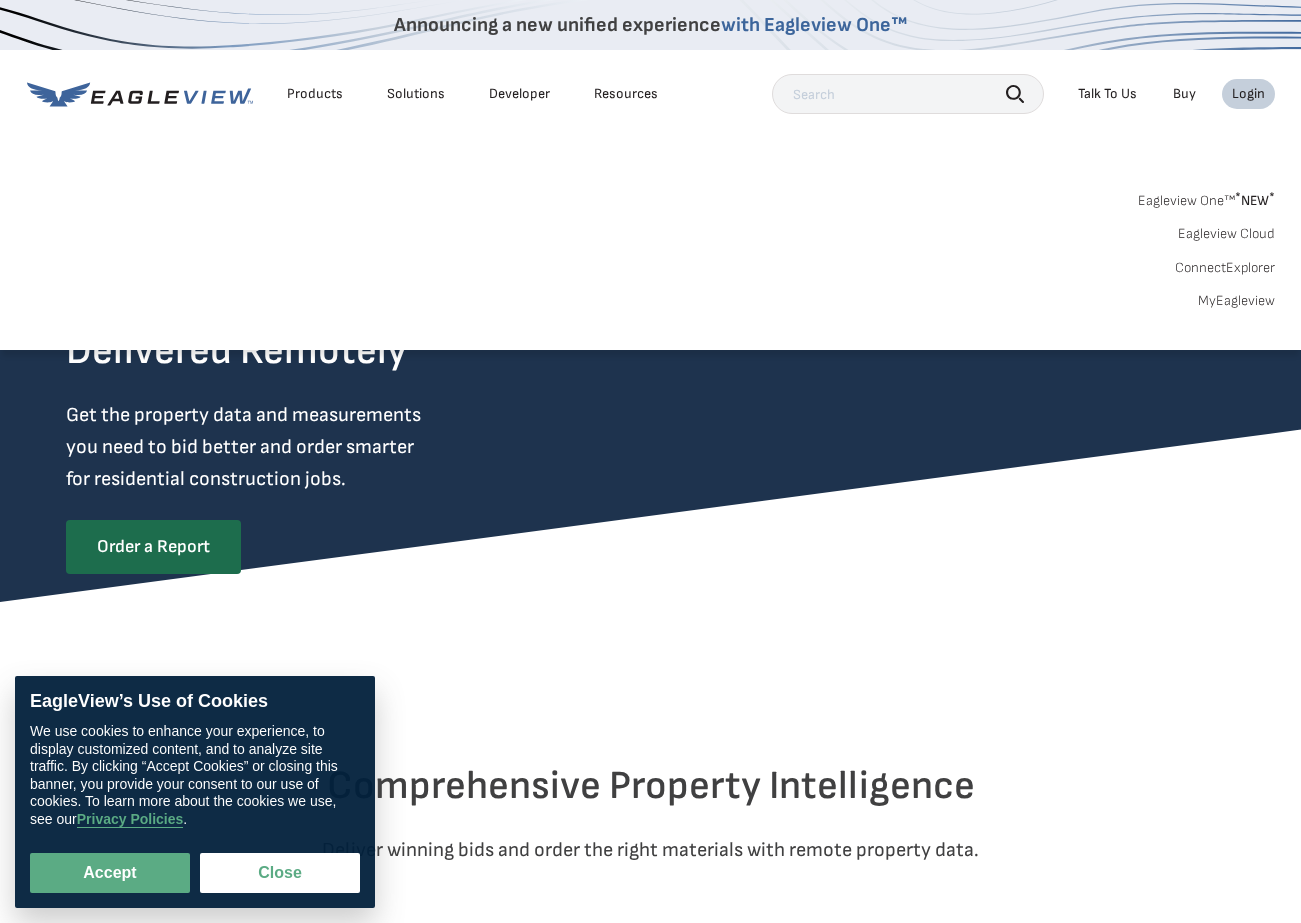click on "Eagleview One™  * NEW *" at bounding box center (1206, 197) 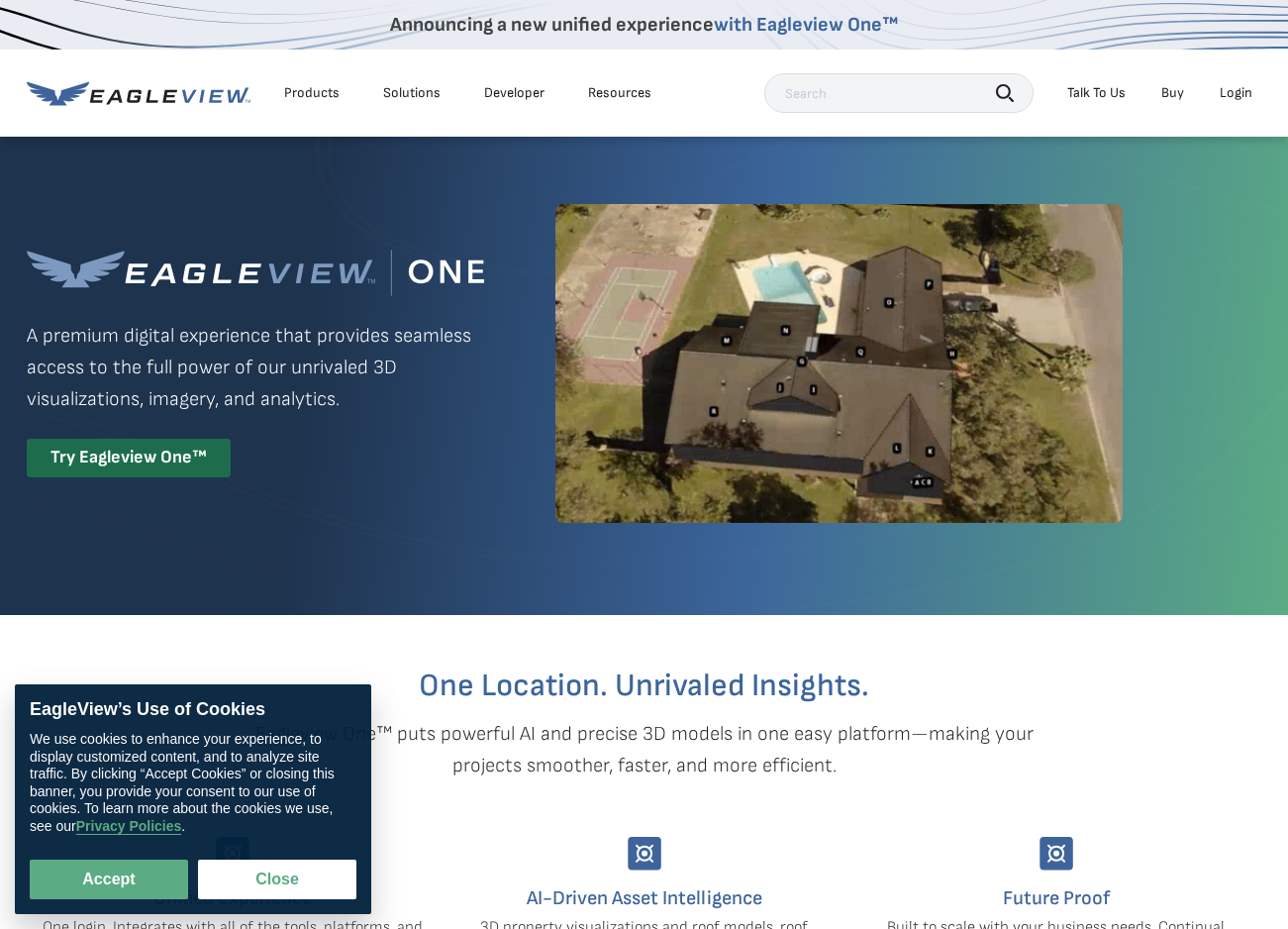scroll, scrollTop: 0, scrollLeft: 0, axis: both 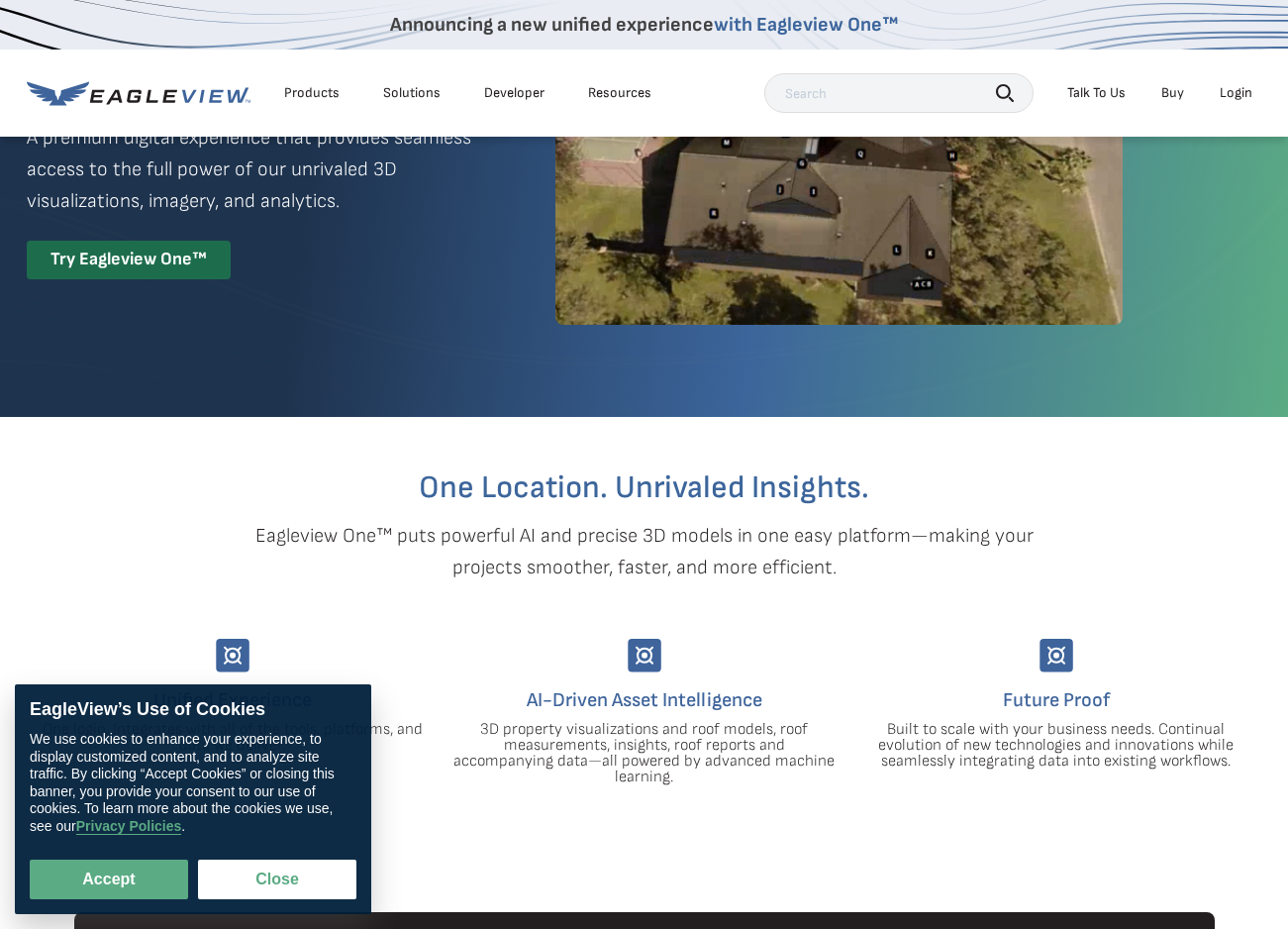 click on "Login" at bounding box center (1236, 93) 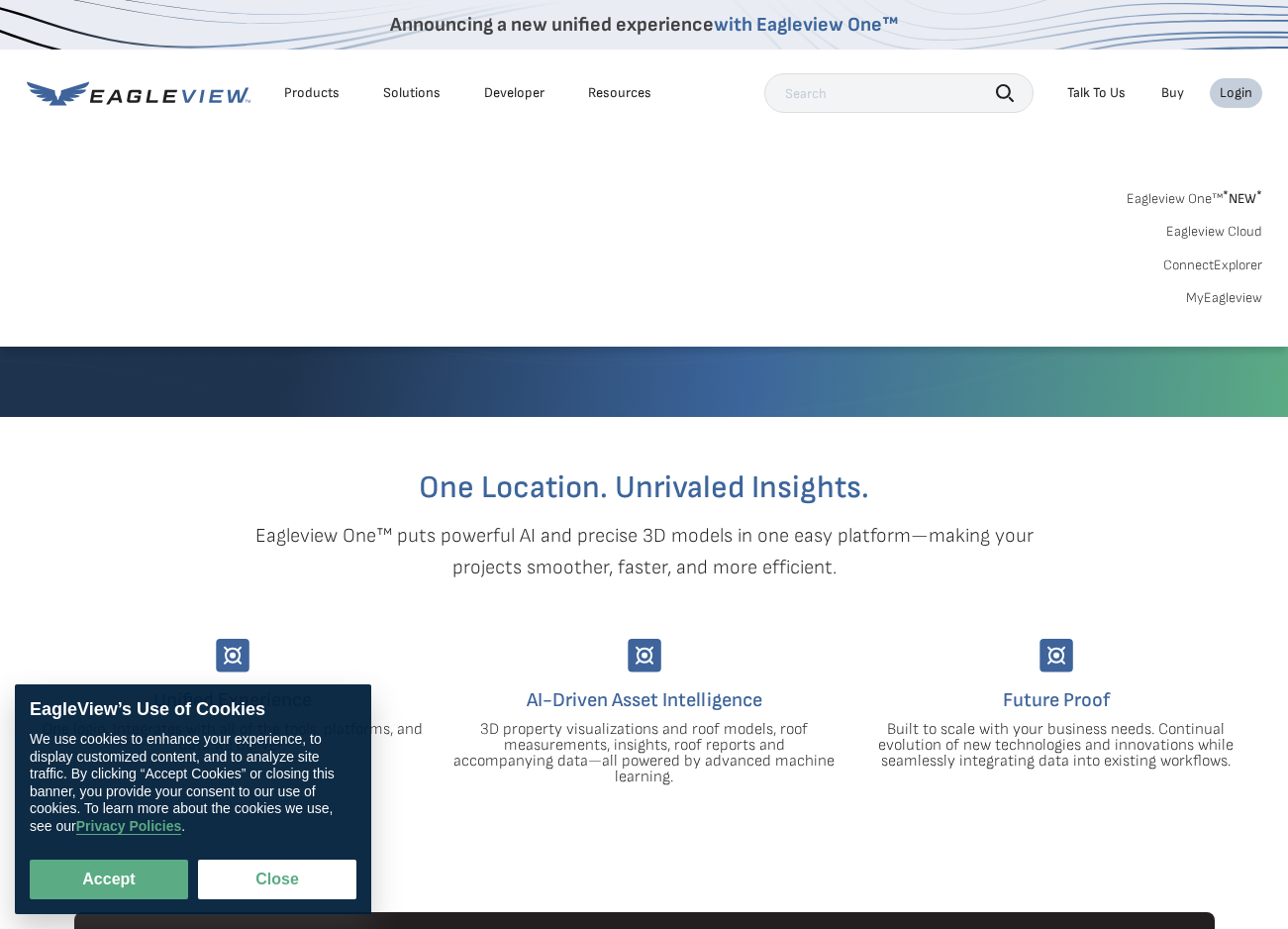 click on "Login" at bounding box center [1236, 93] 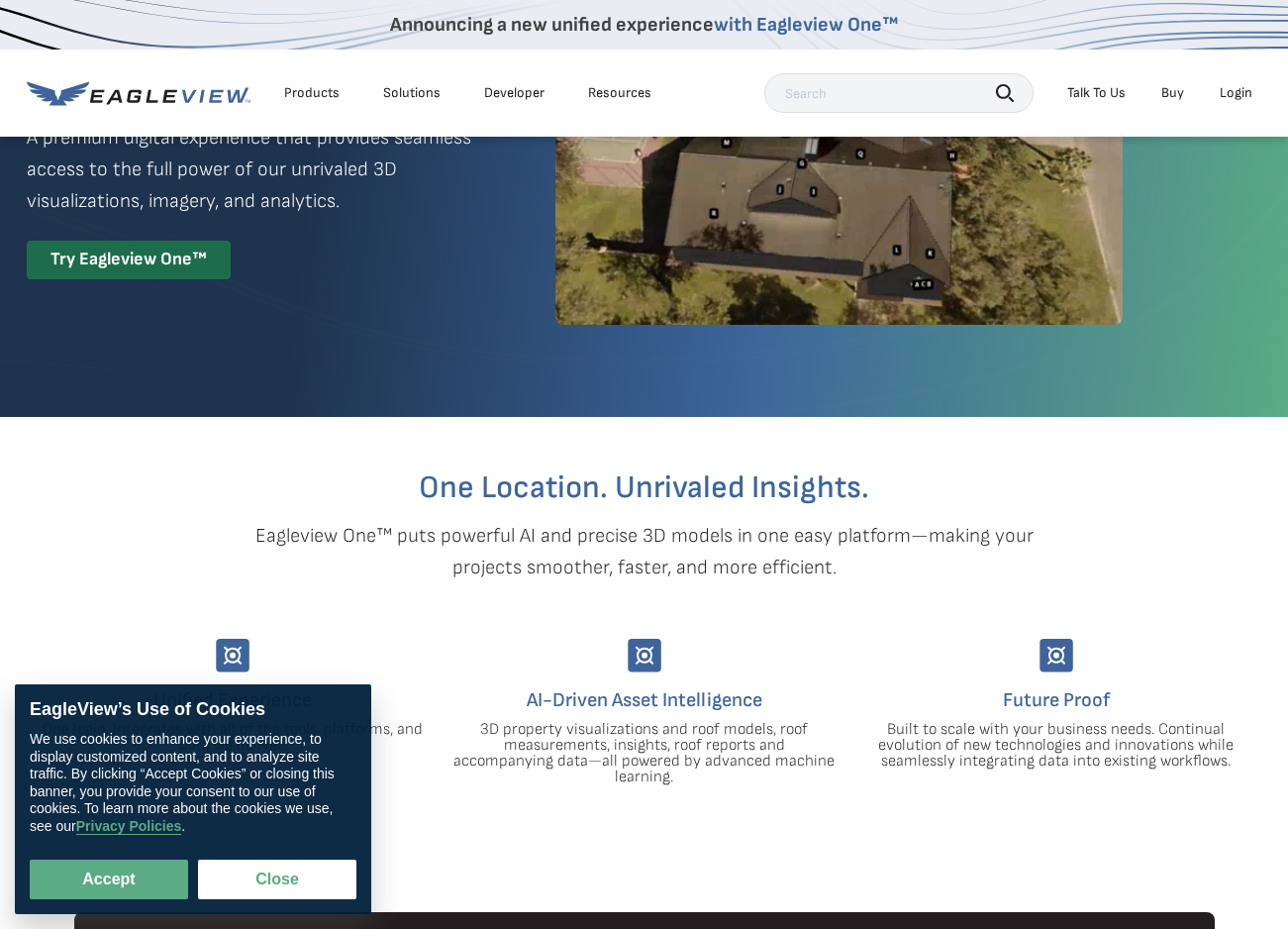 click on "Login" at bounding box center [1236, 93] 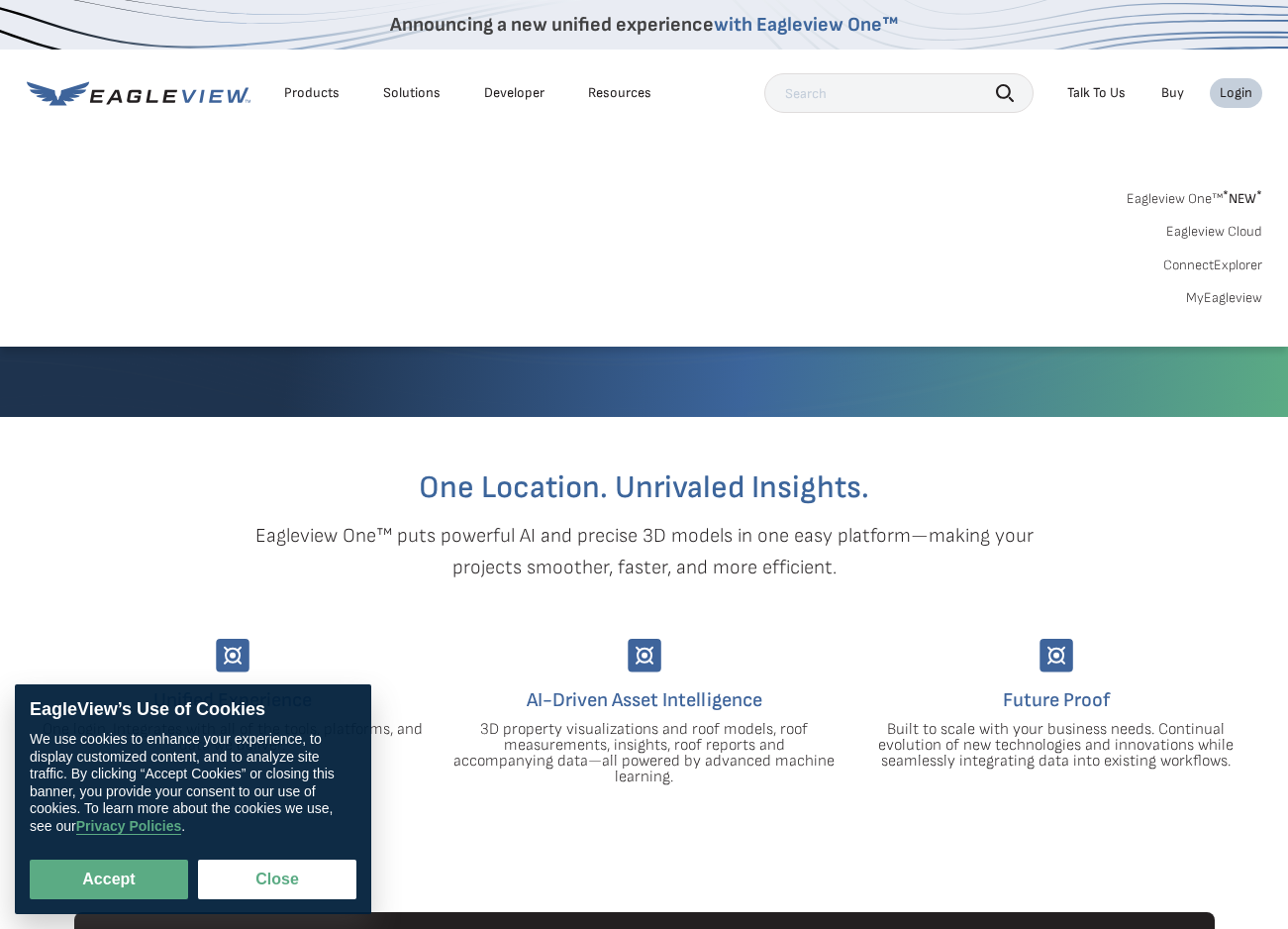click on "MyEagleview" at bounding box center [1224, 298] 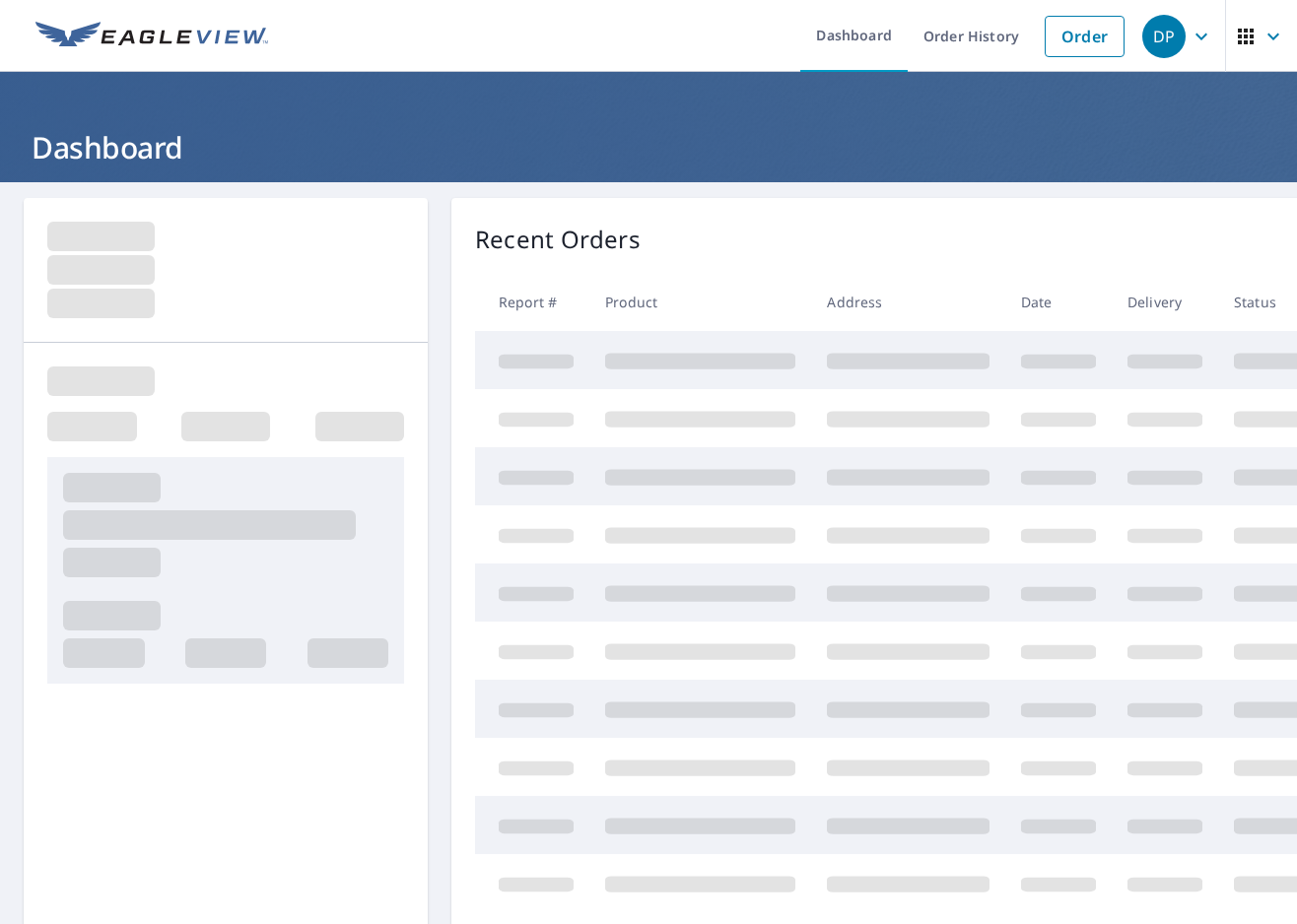 scroll, scrollTop: 0, scrollLeft: 0, axis: both 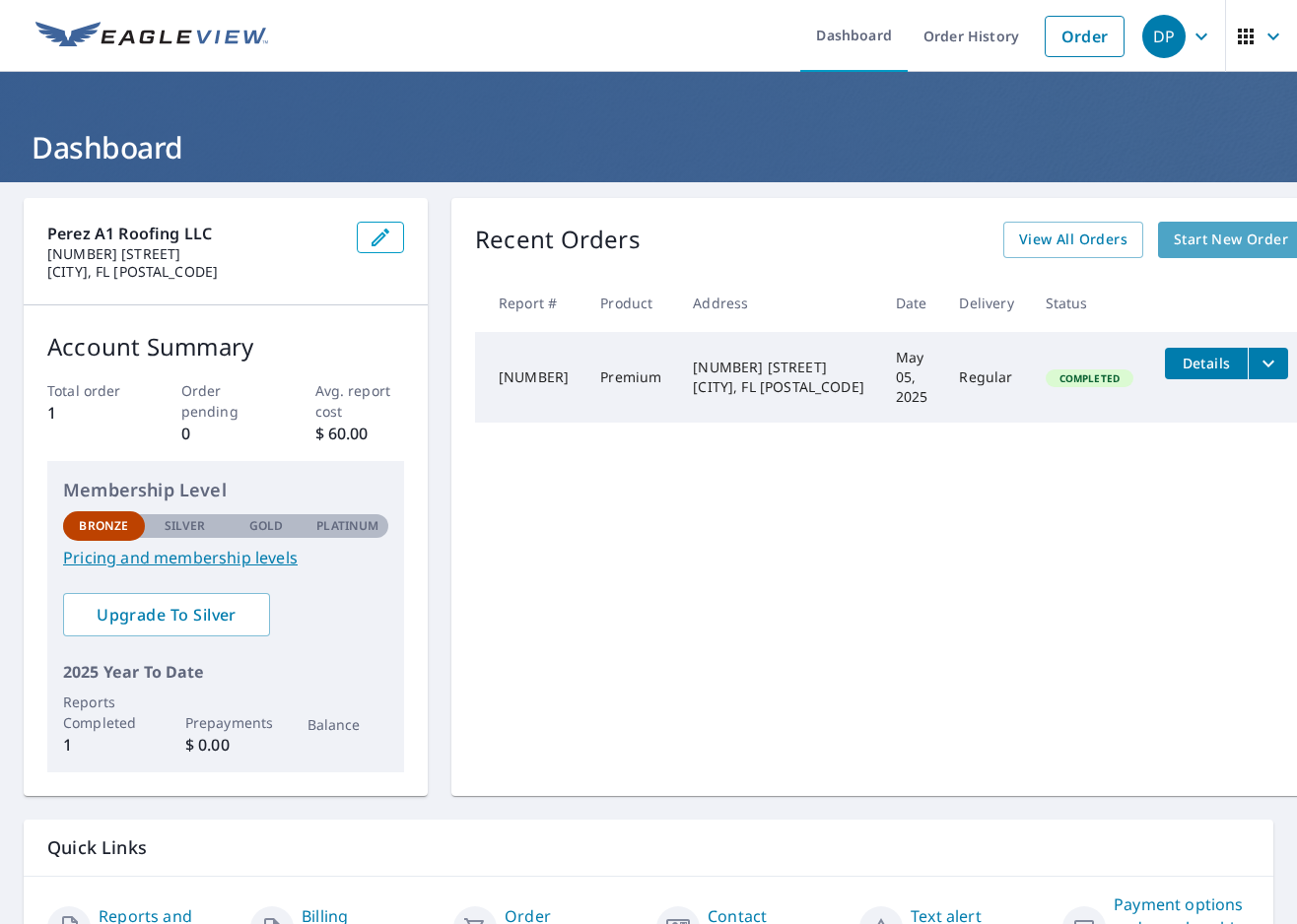 click on "Start New Order" at bounding box center [1231, 239] 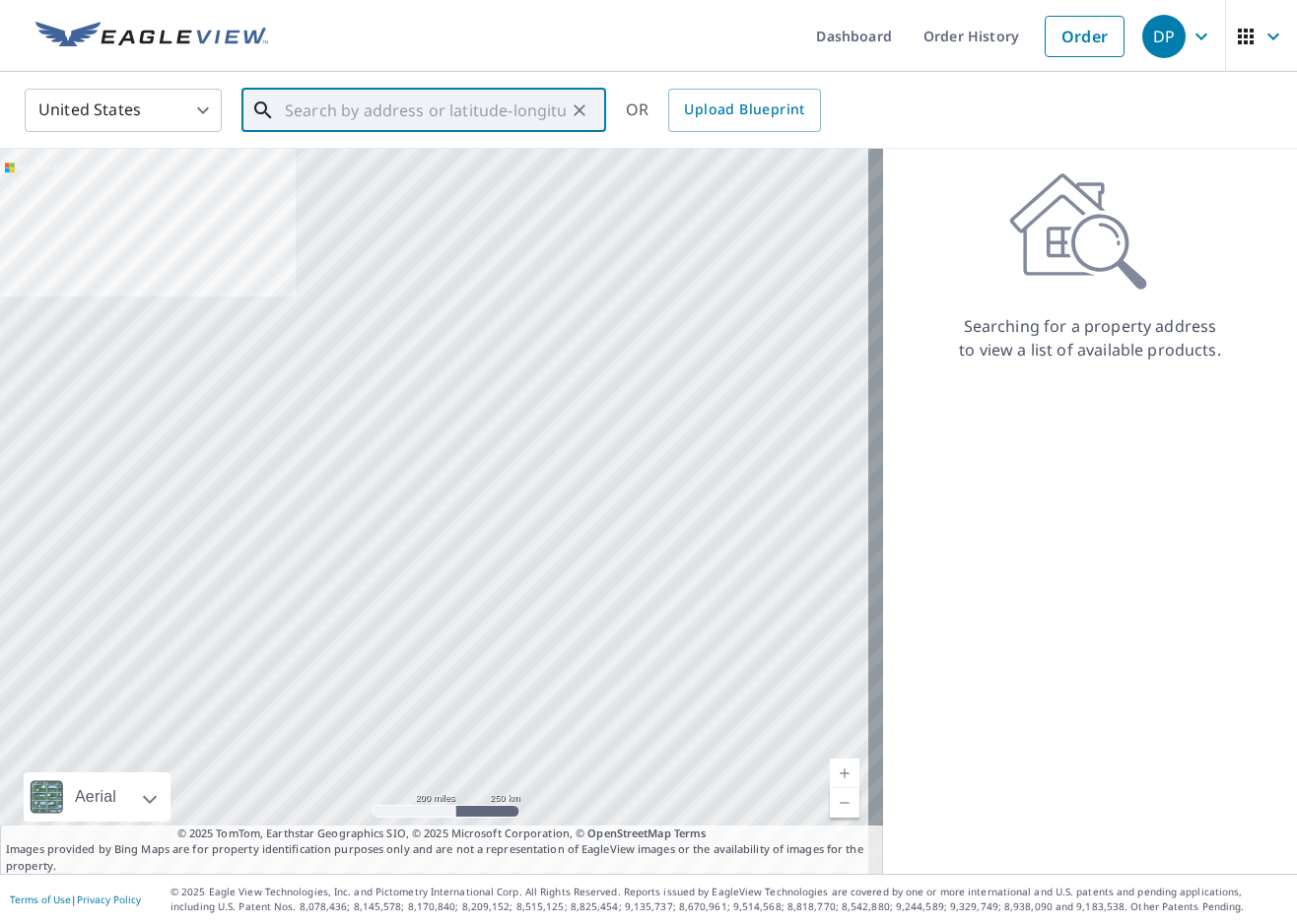 click at bounding box center (425, 110) 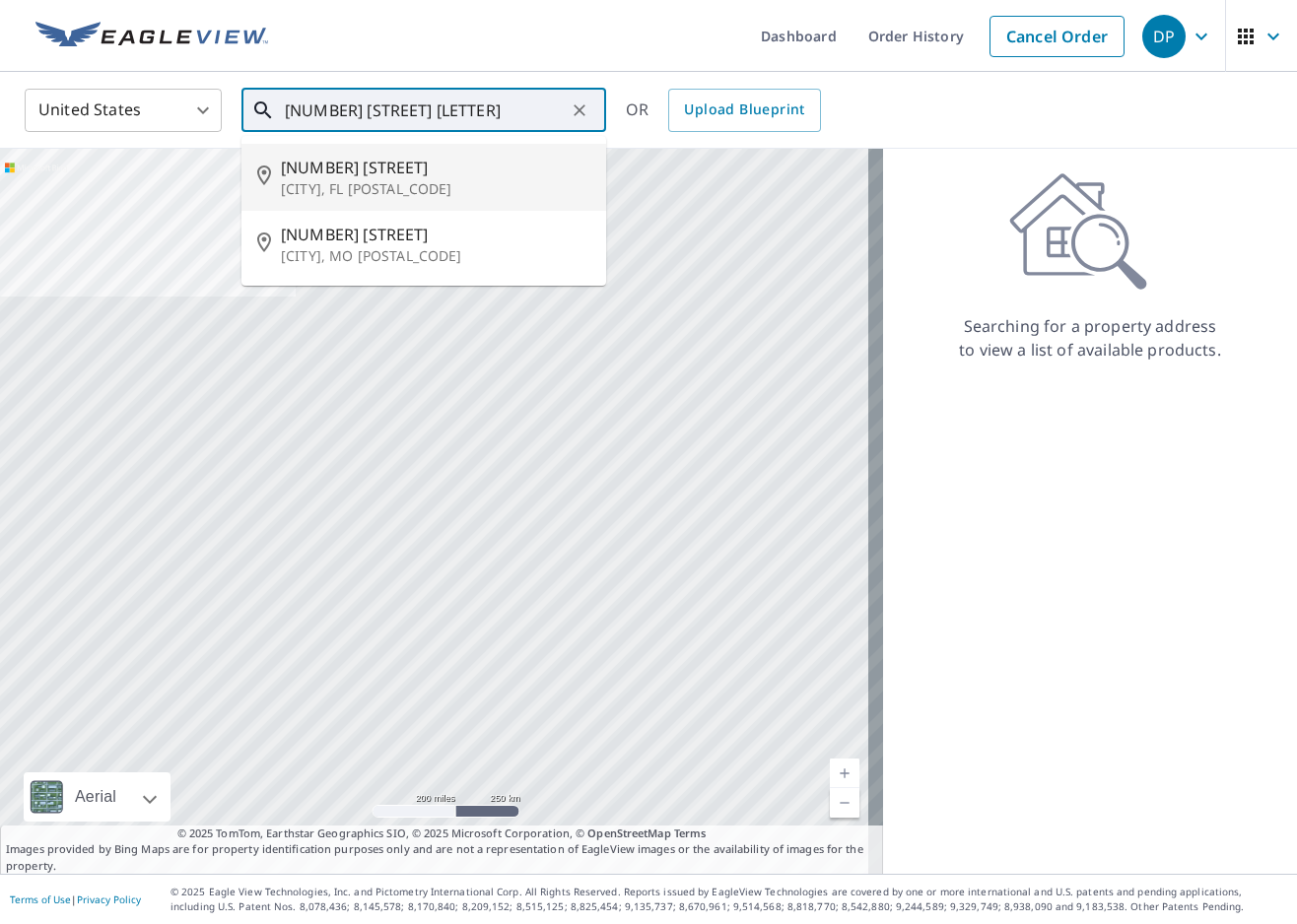 click on "Lake City, FL 32025" at bounding box center (436, 189) 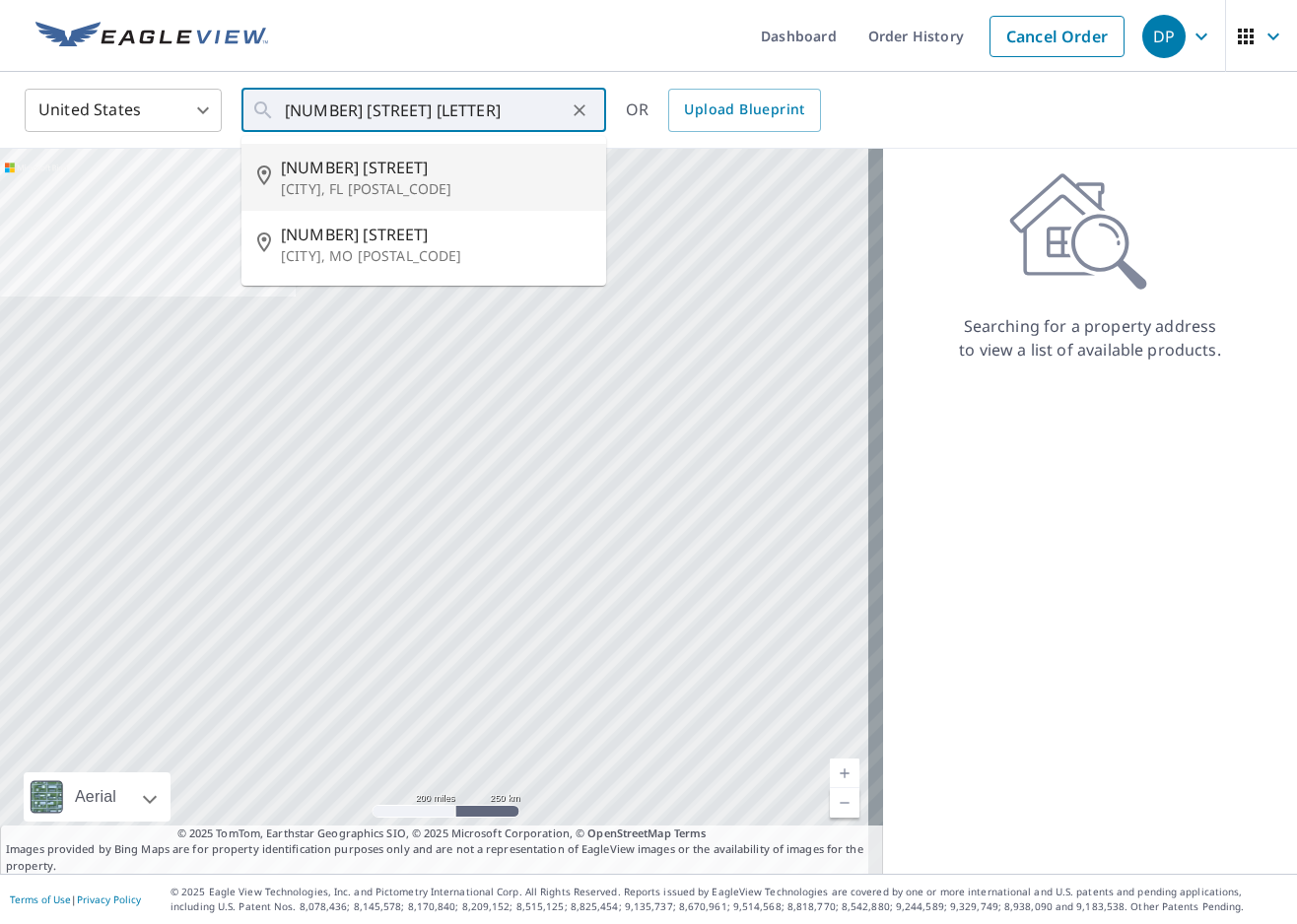 type on "448 Se Avalon Ave Lake City, FL 32025" 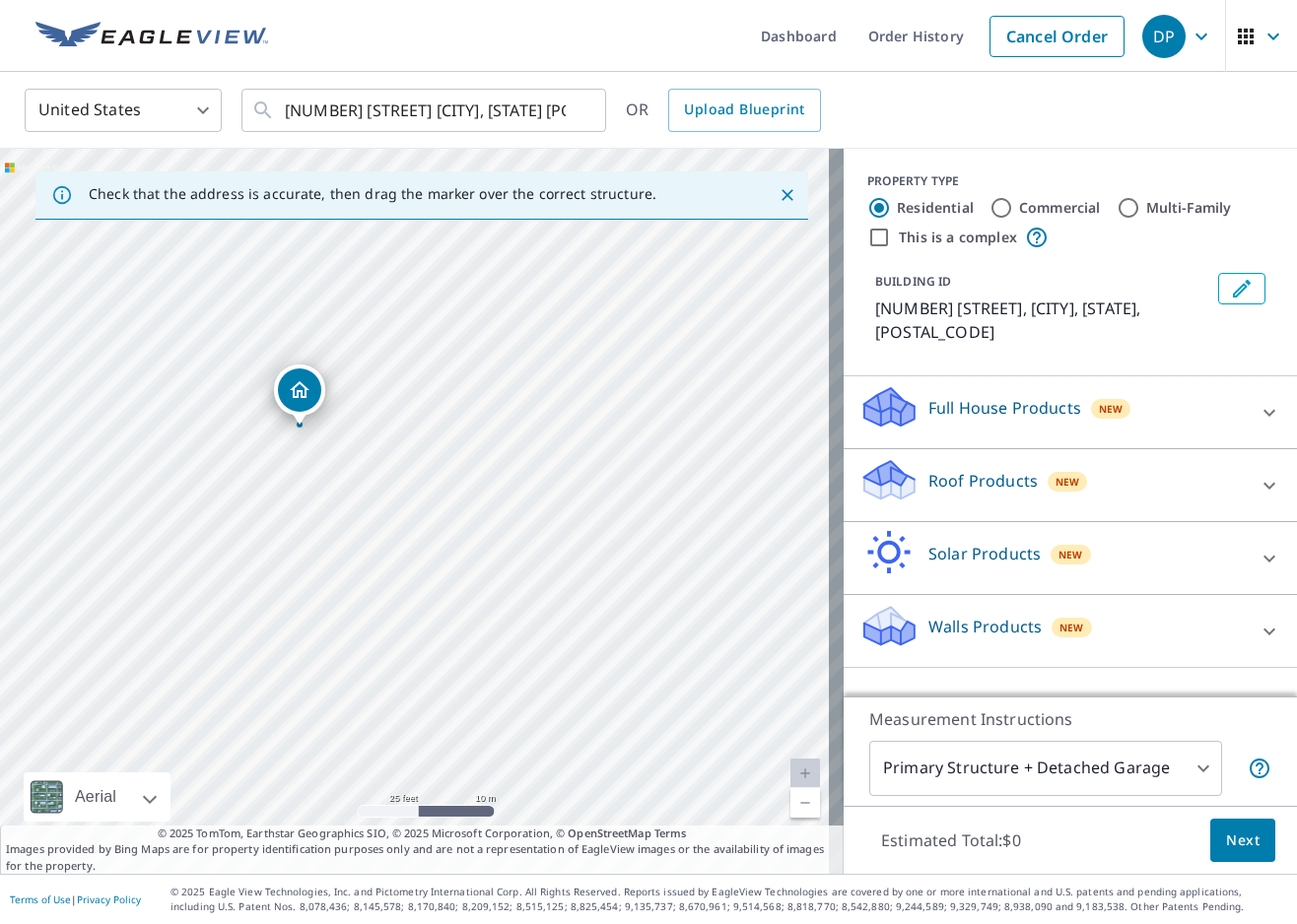 click 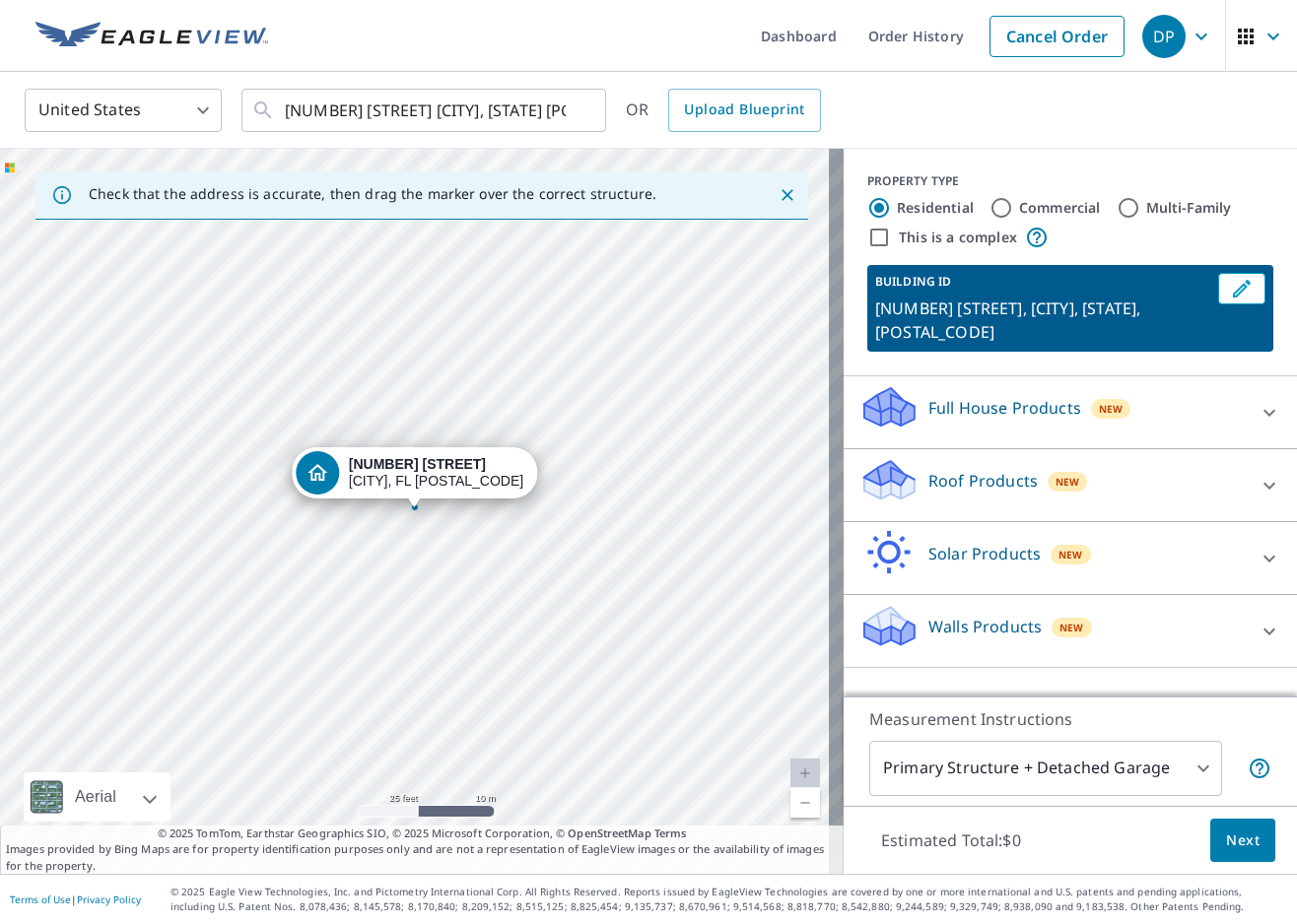 click on "Roof Products New" at bounding box center [1053, 485] 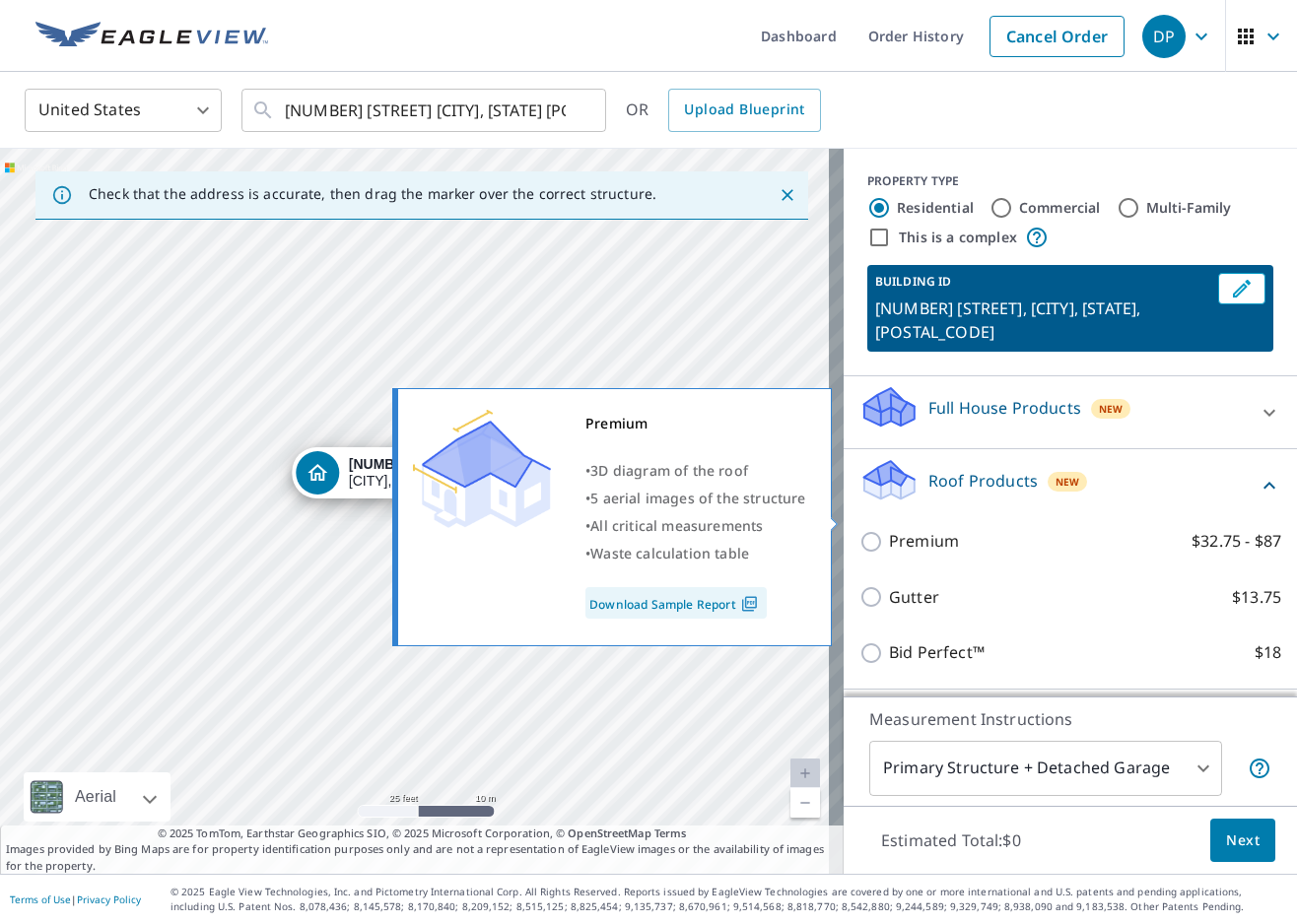 click on "Download Sample Report" at bounding box center [676, 603] 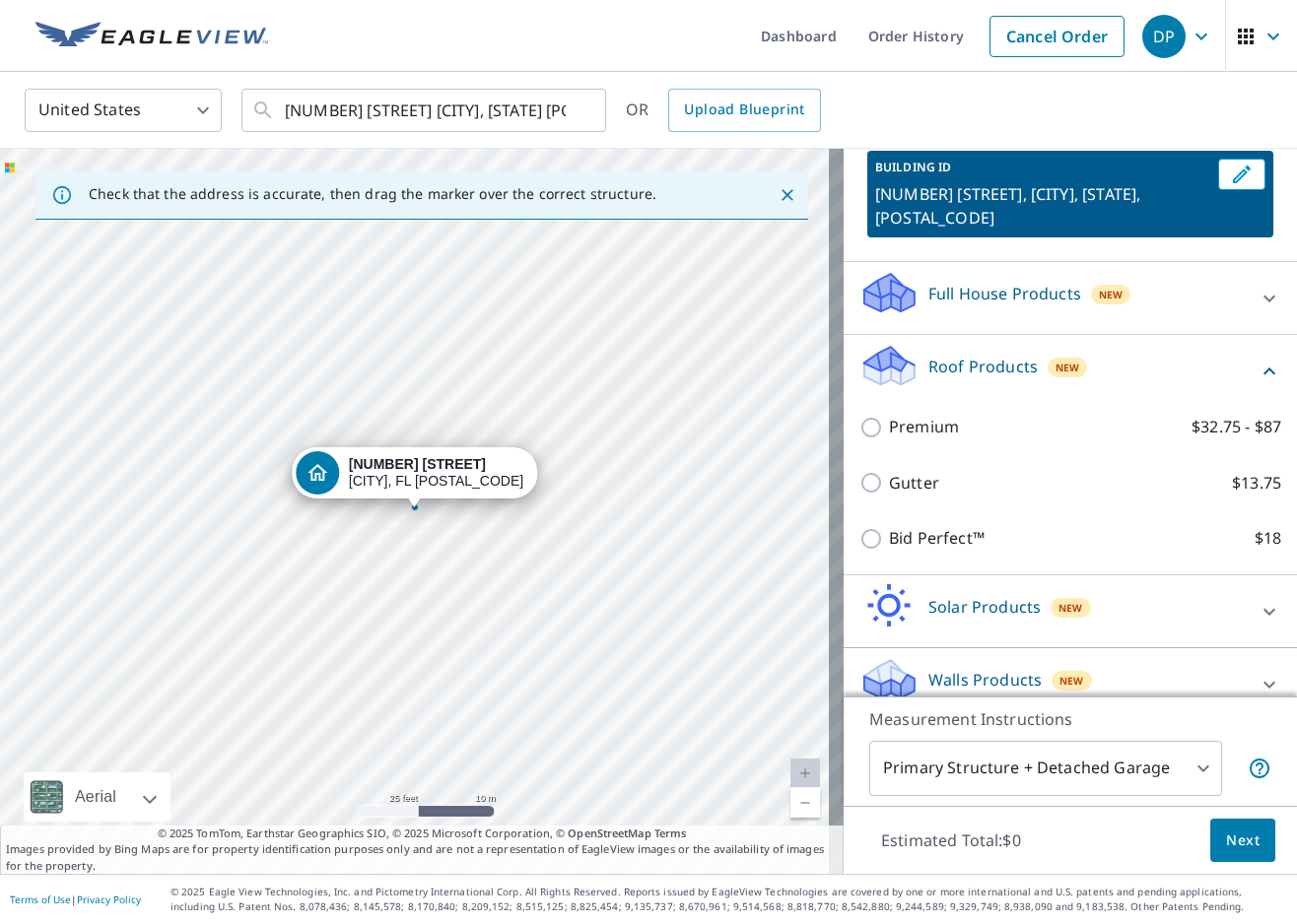 scroll, scrollTop: 115, scrollLeft: 0, axis: vertical 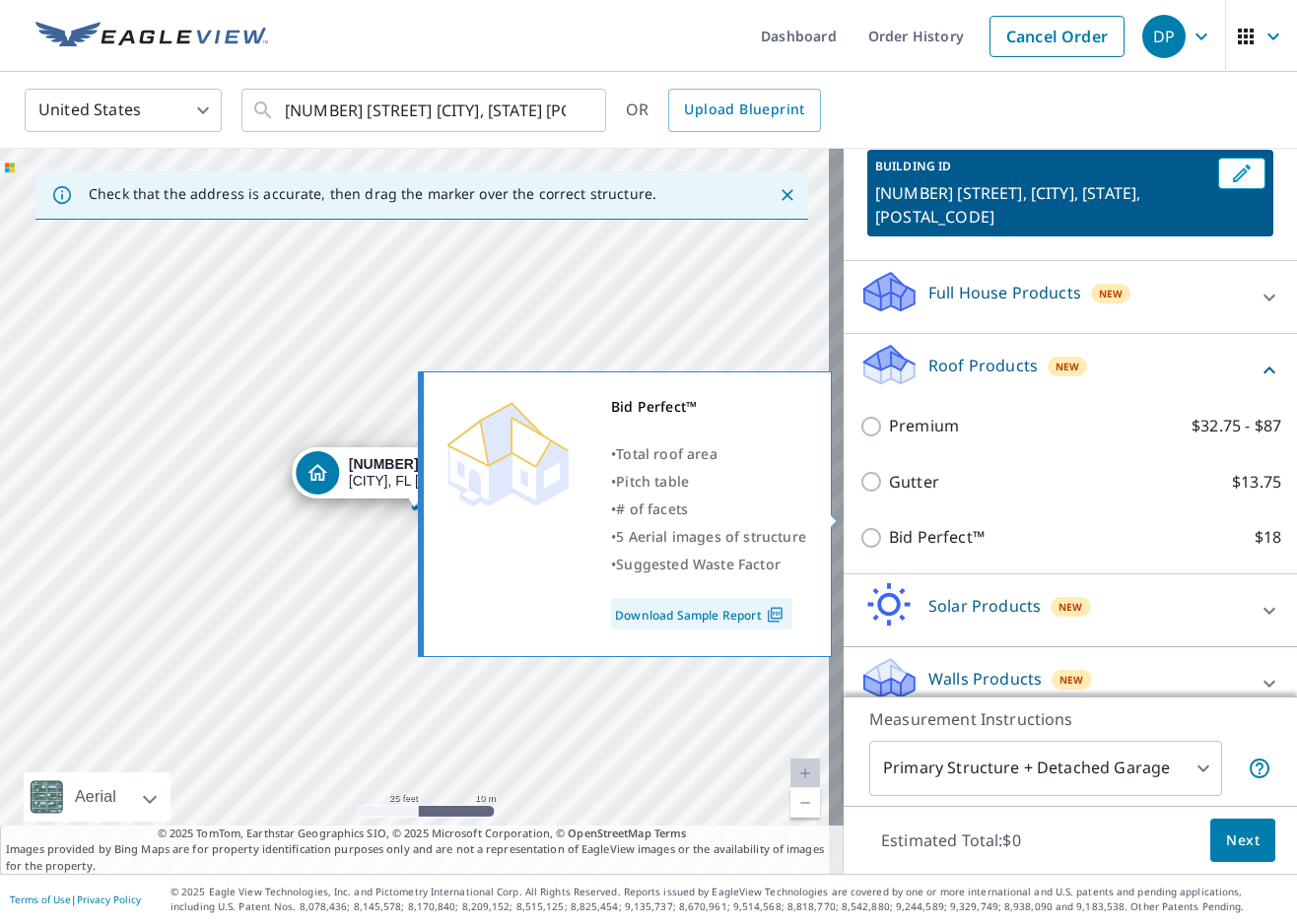 click on "Bid Perfect™" at bounding box center (936, 537) 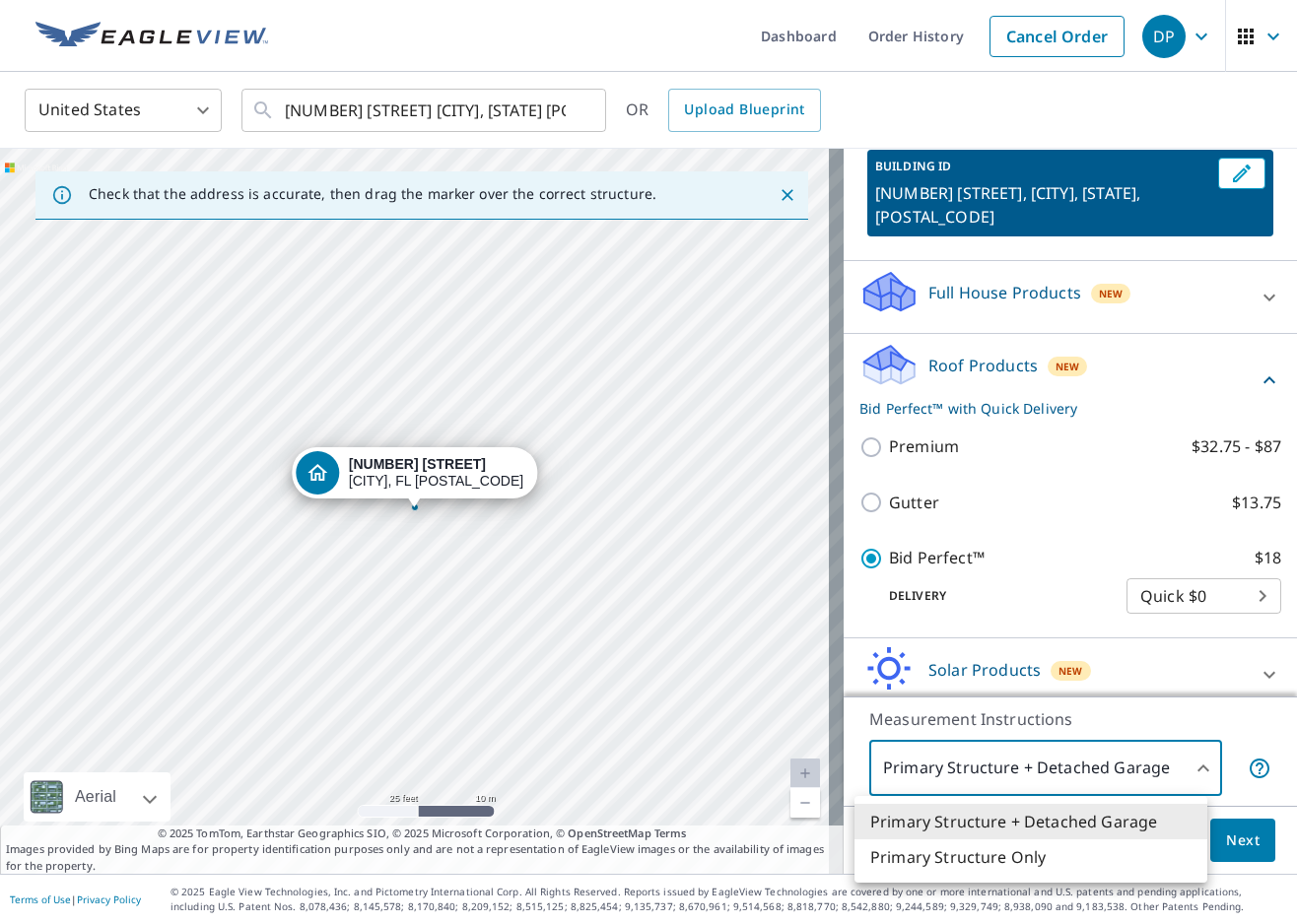 click on "DP DP
Dashboard Order History Cancel Order DP United States US ​ 448 Se Avalon Ave Lake City, FL 32025 ​ OR Upload Blueprint Check that the address is accurate, then drag the marker over the correct structure. 448 SE Avalon Ave Lake City, FL 32025 Aerial Road A standard road map Aerial A detailed look from above Labels Labels 25 feet 10 m © 2025 TomTom, © Vexcel Imaging, © 2025 Microsoft Corporation,  © OpenStreetMap Terms © 2025 TomTom, Earthstar Geographics SIO, © 2025 Microsoft Corporation, ©   OpenStreetMap   Terms Images provided by Bing Maps are for property identification purposes only and are not a representation of EagleView images or the availability of images for the property. PROPERTY TYPE Residential Commercial Multi-Family This is a complex BUILDING ID 448 SE Avalon Ave, Lake City, FL, 32025 Full House Products New Full House™ $105 Roof Products New Bid Perfect™ with Quick Delivery Premium $32.75 - $87 Gutter $13.75 Bid Perfect™ $18 Delivery Quick $0 45 ​ Solar Products" at bounding box center (648, 462) 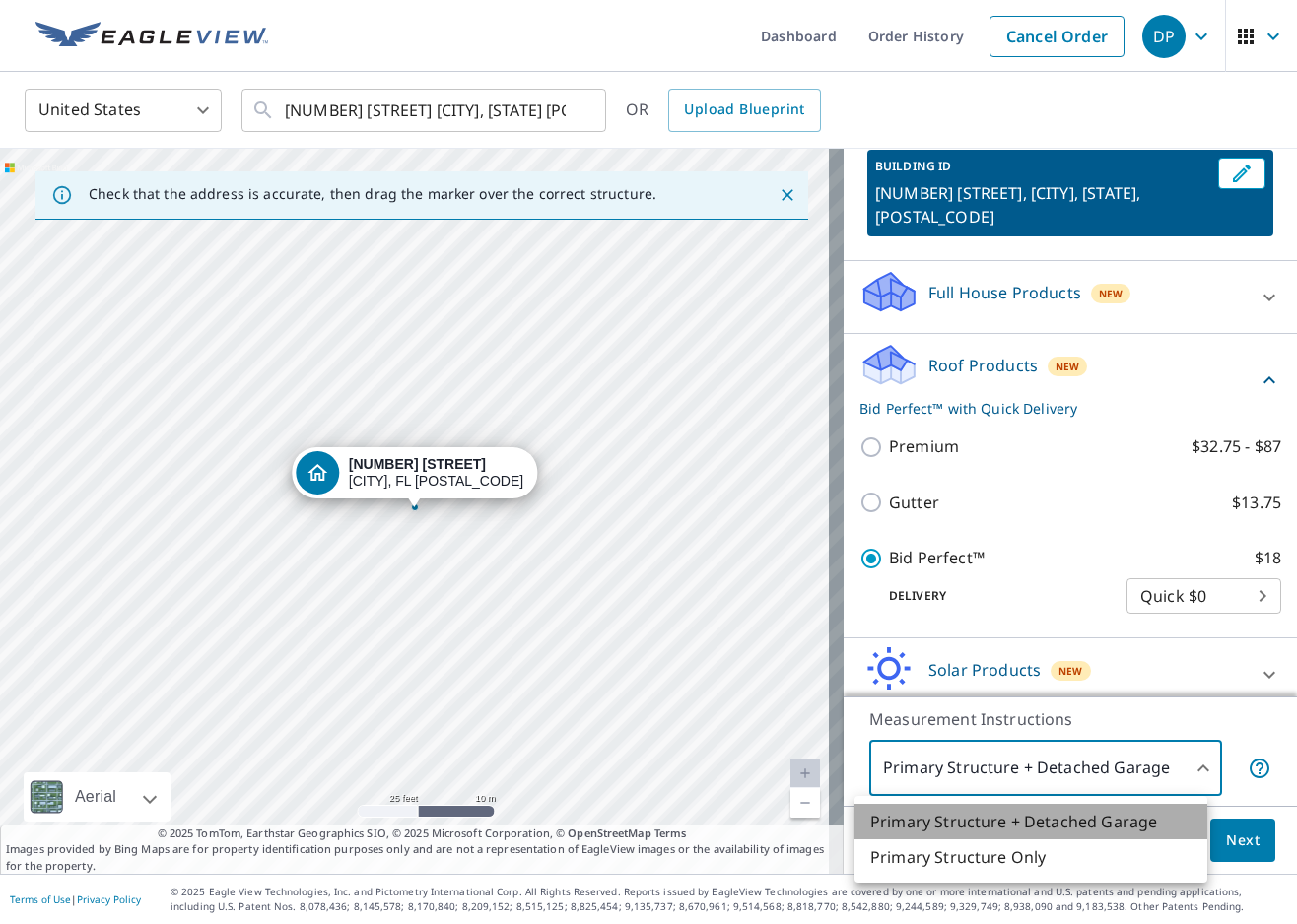 click on "Primary Structure + Detached Garage" at bounding box center (1031, 822) 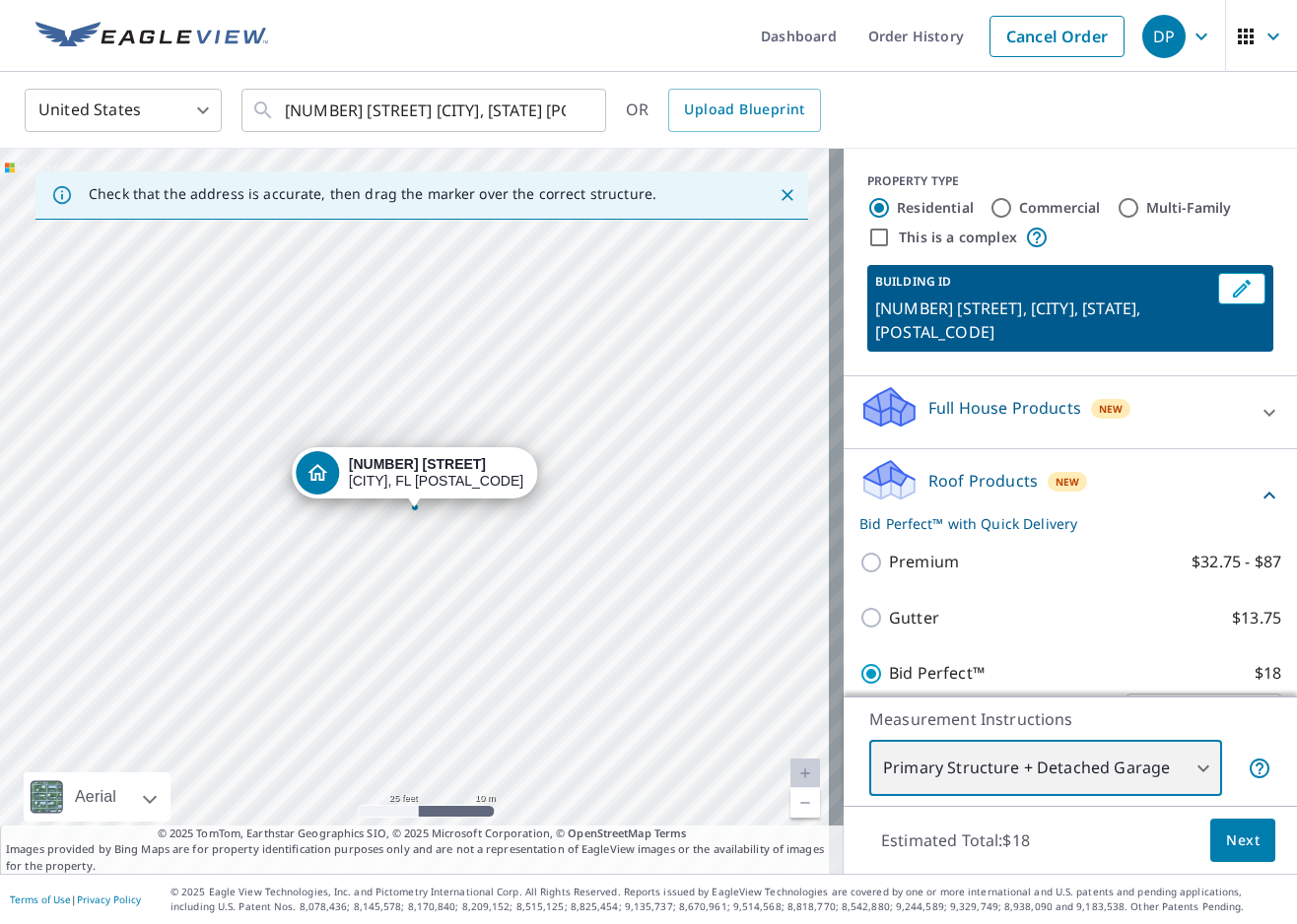 scroll, scrollTop: 179, scrollLeft: 0, axis: vertical 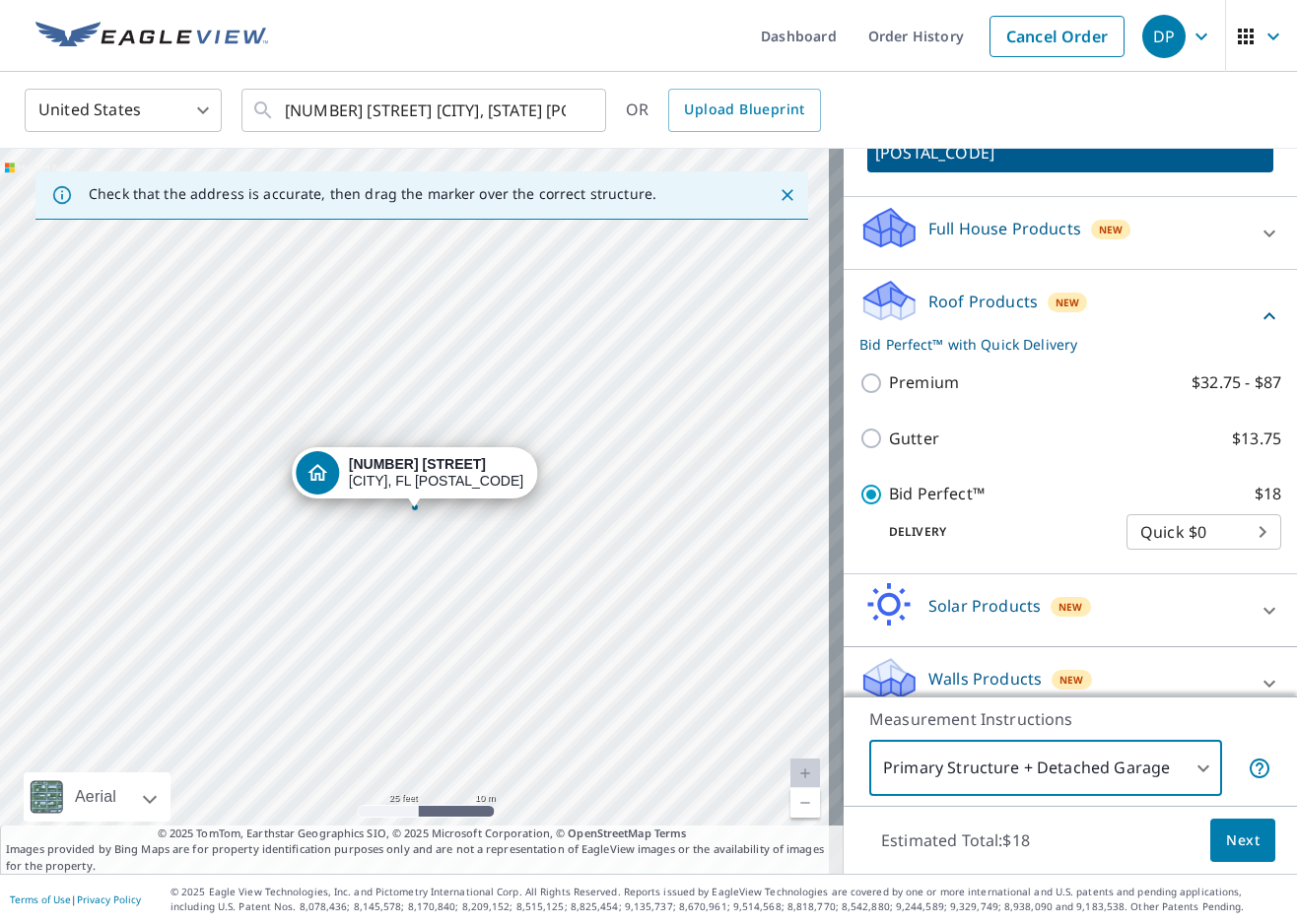 click on "Next" at bounding box center [1243, 840] 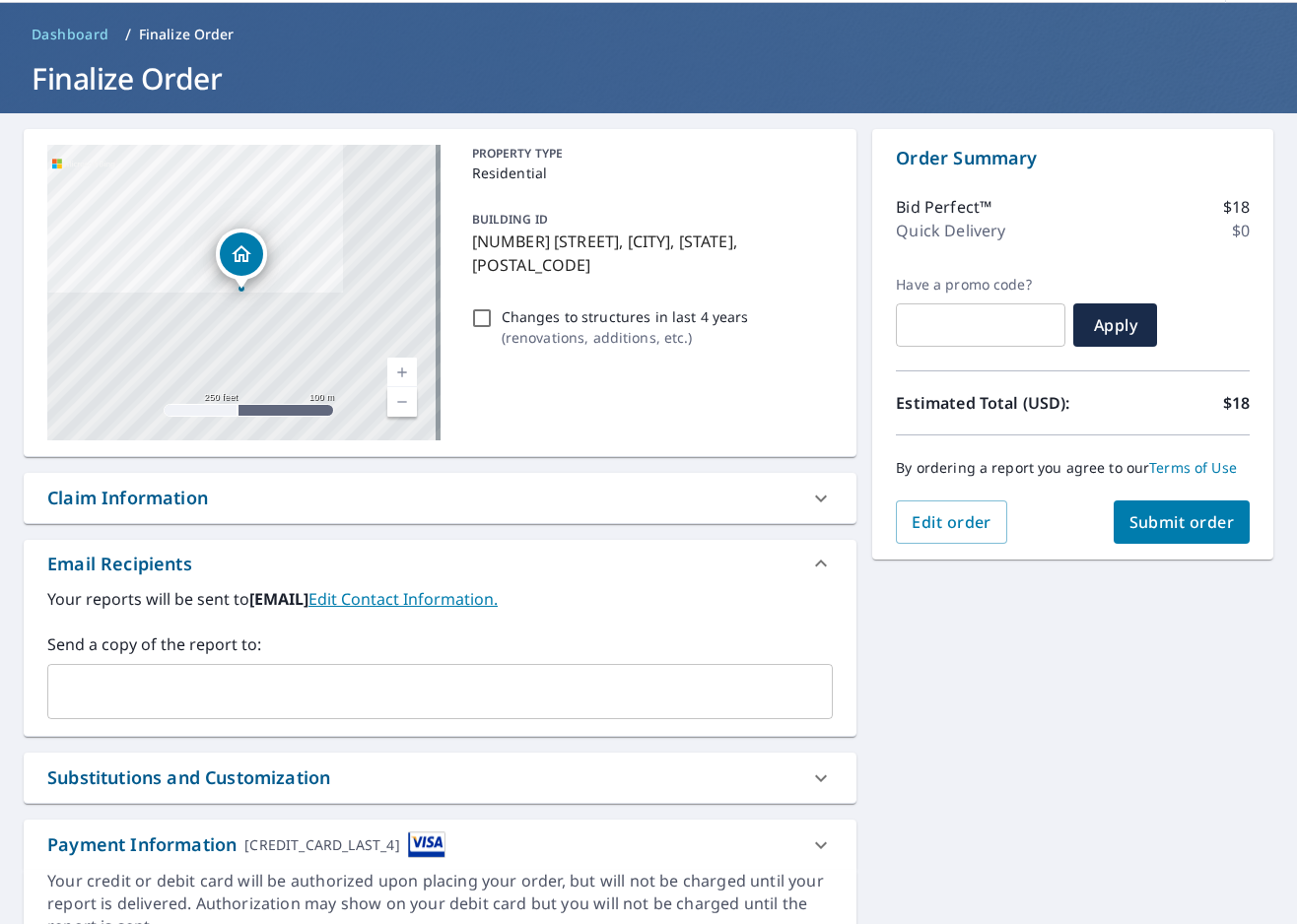 scroll, scrollTop: 99, scrollLeft: 0, axis: vertical 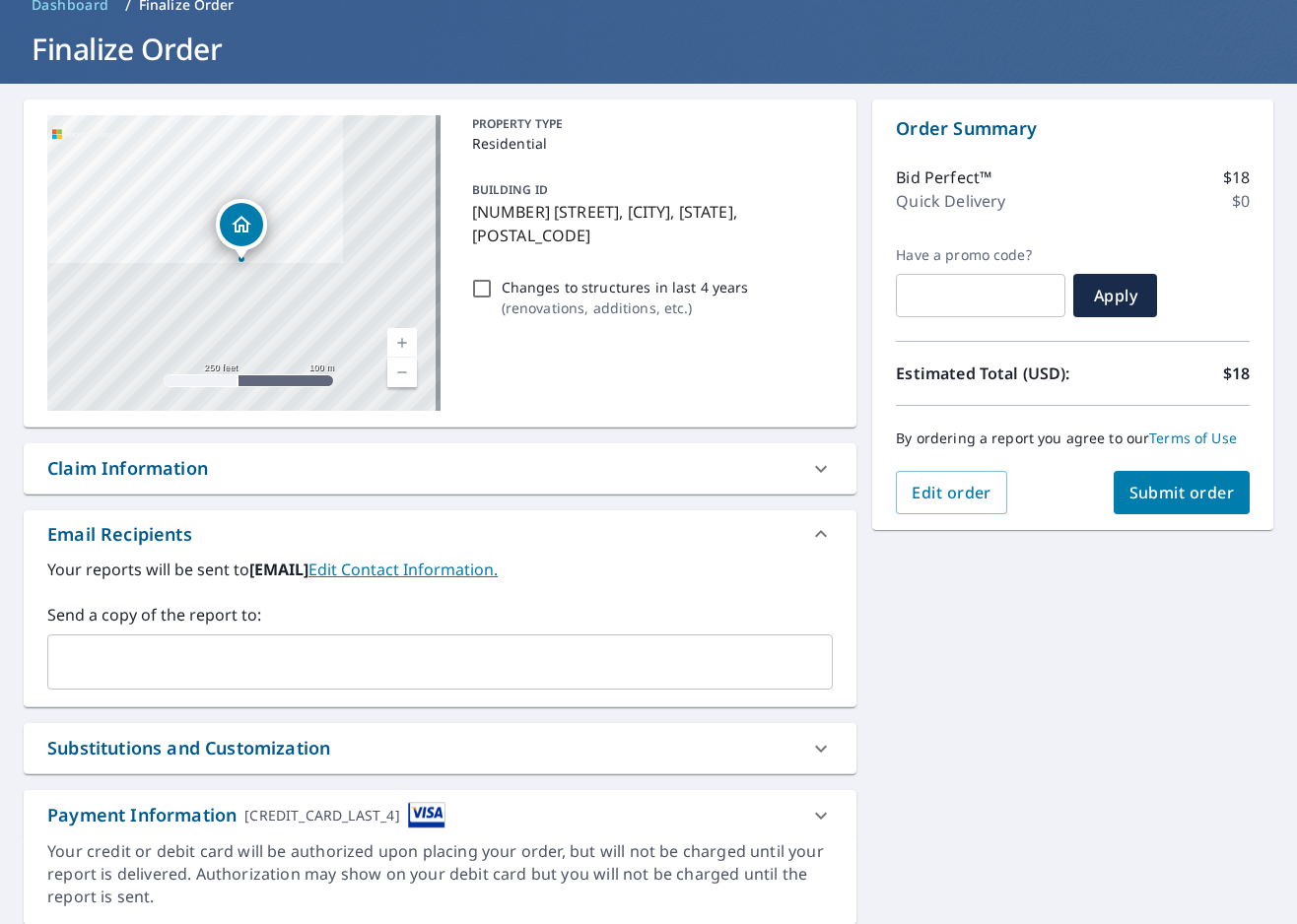 click on "Claim Information" at bounding box center [422, 468] 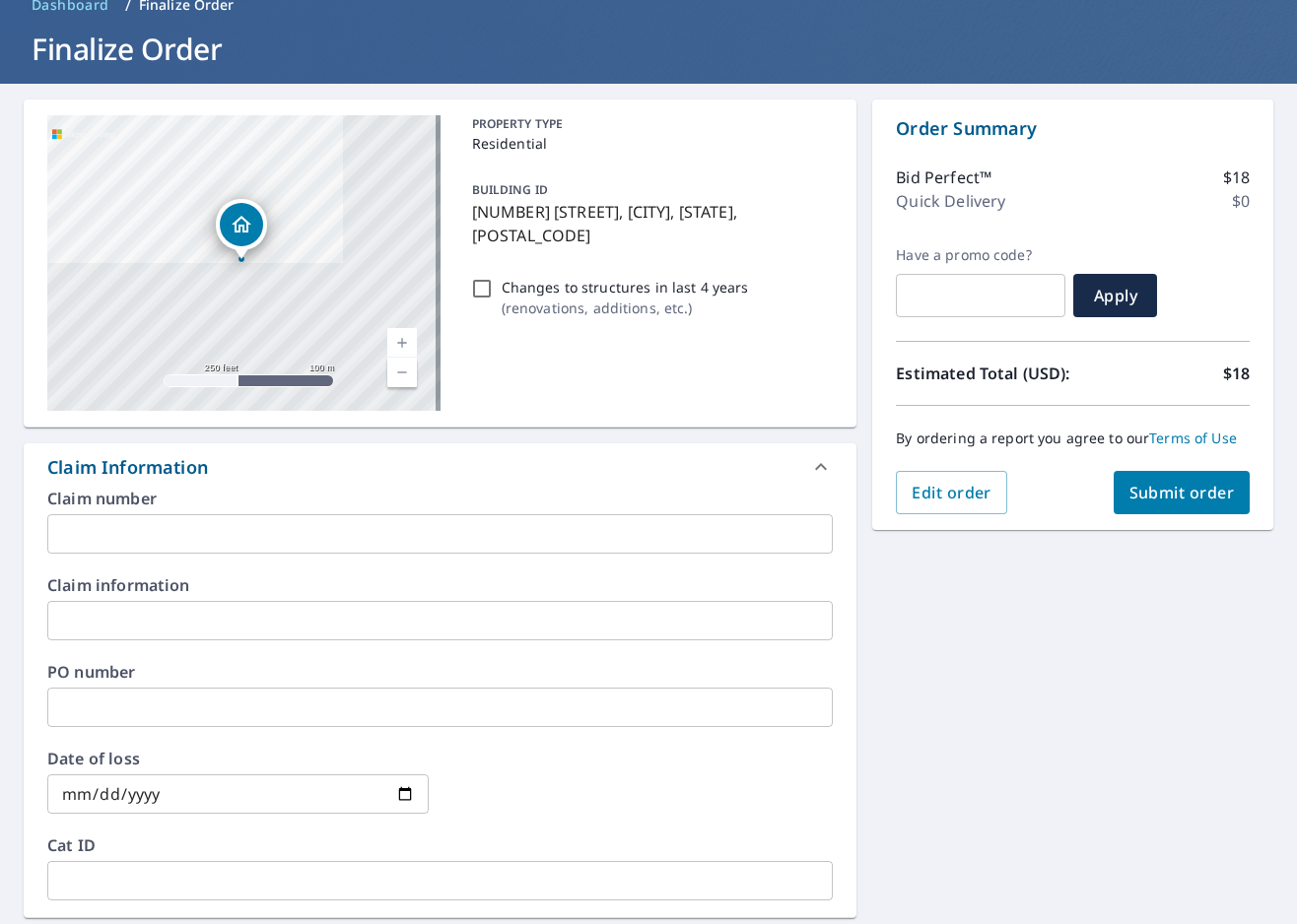 click 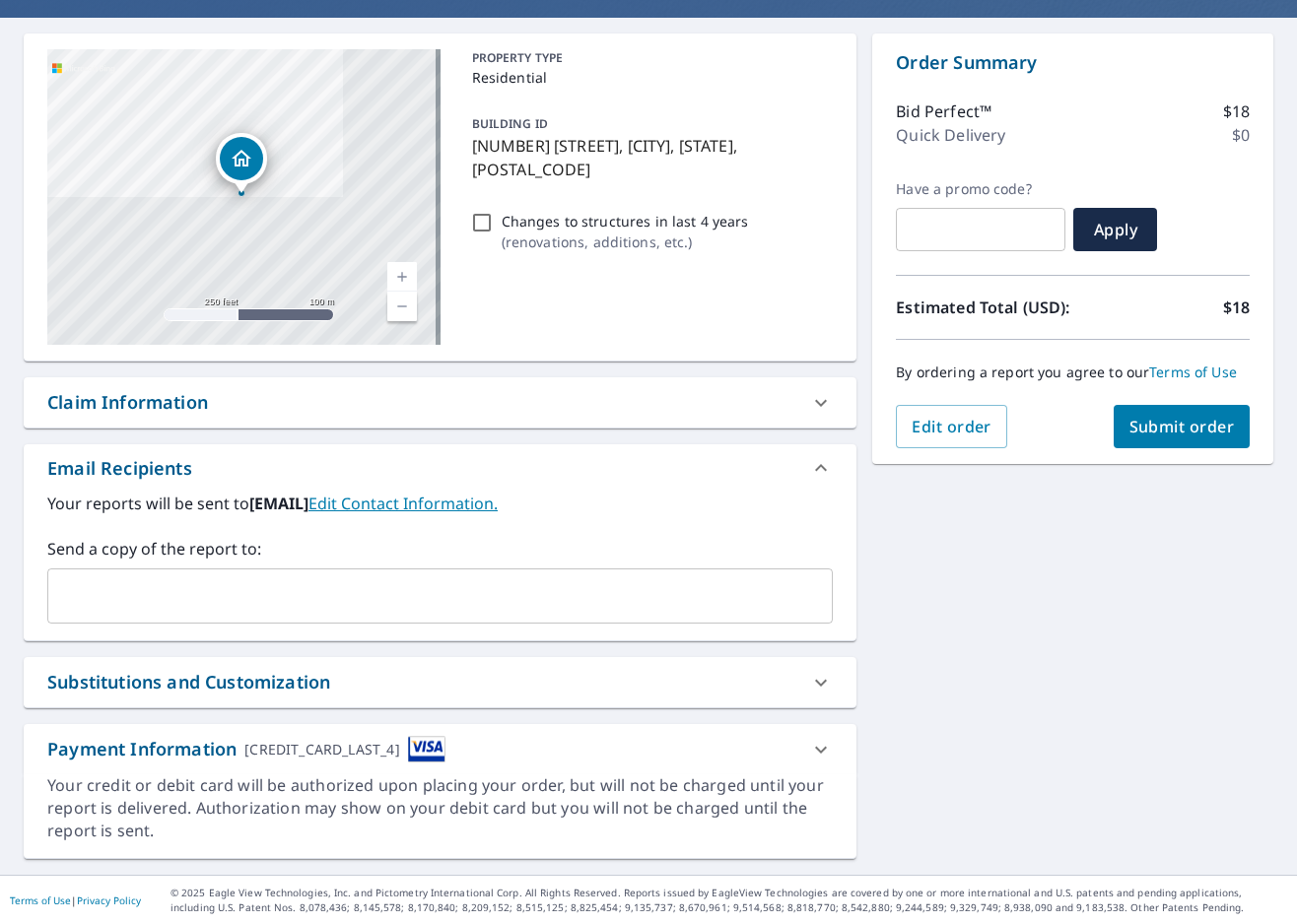 scroll, scrollTop: 165, scrollLeft: 0, axis: vertical 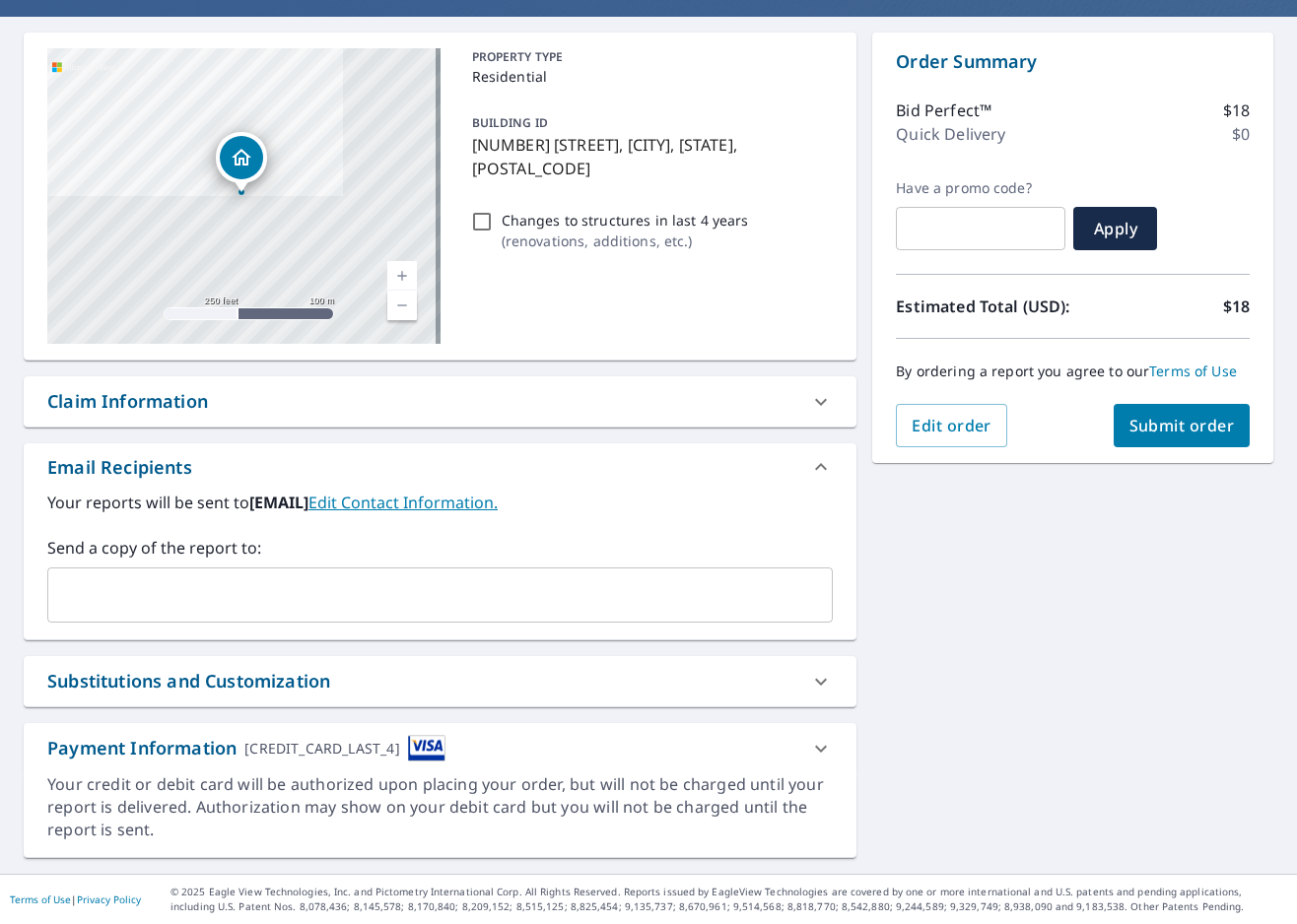 click 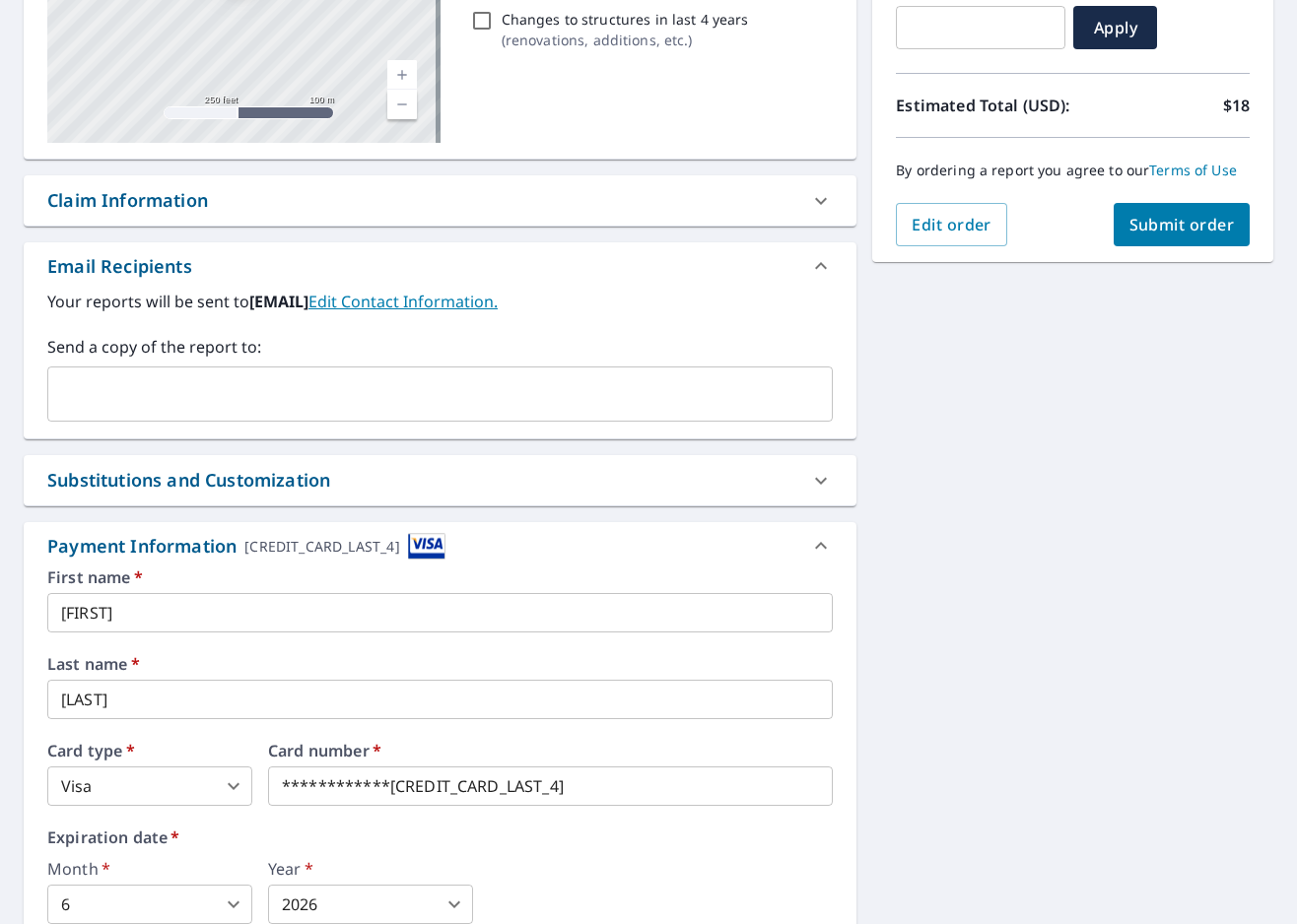 scroll, scrollTop: 402, scrollLeft: 0, axis: vertical 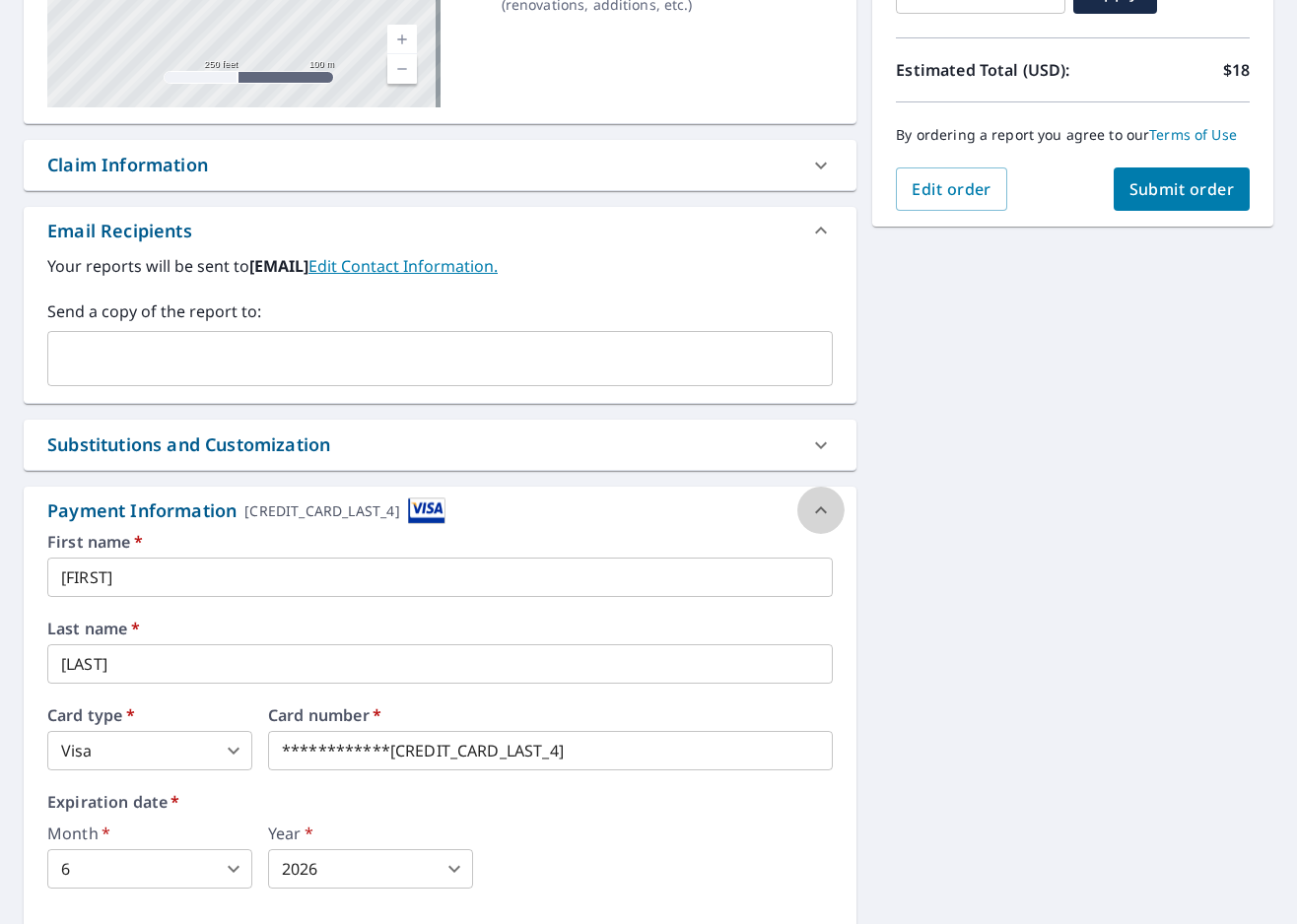 click 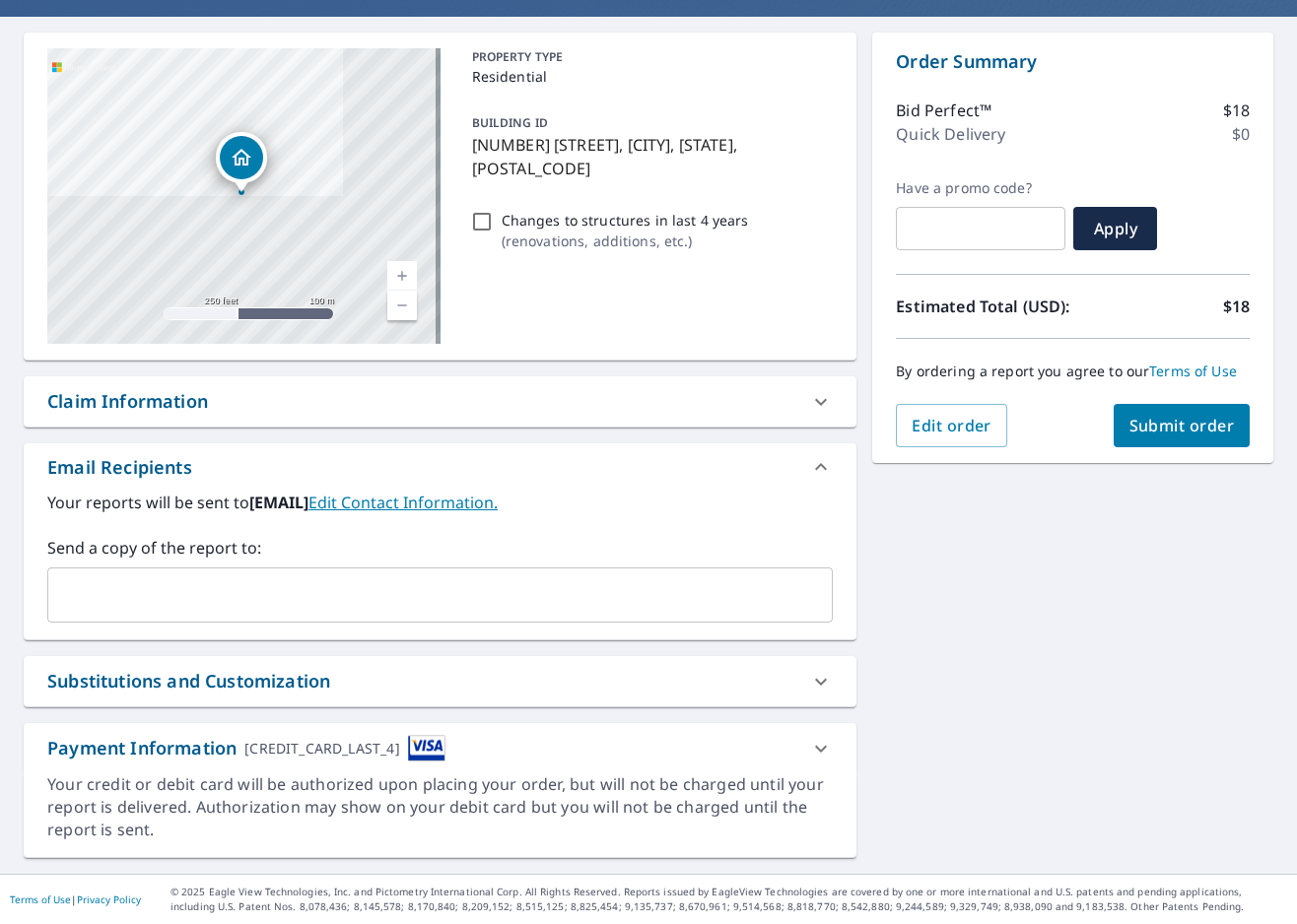 scroll, scrollTop: 165, scrollLeft: 0, axis: vertical 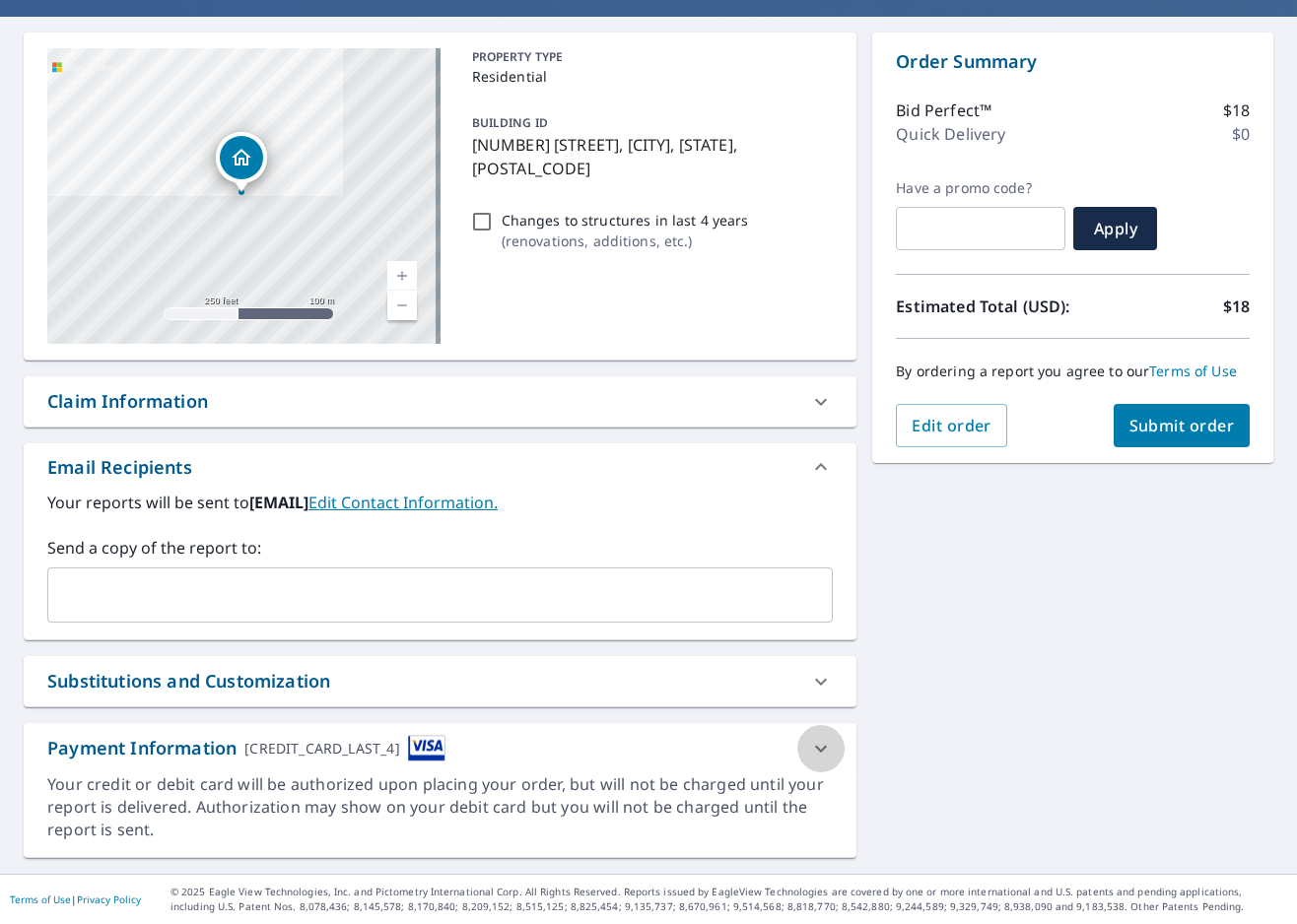 click 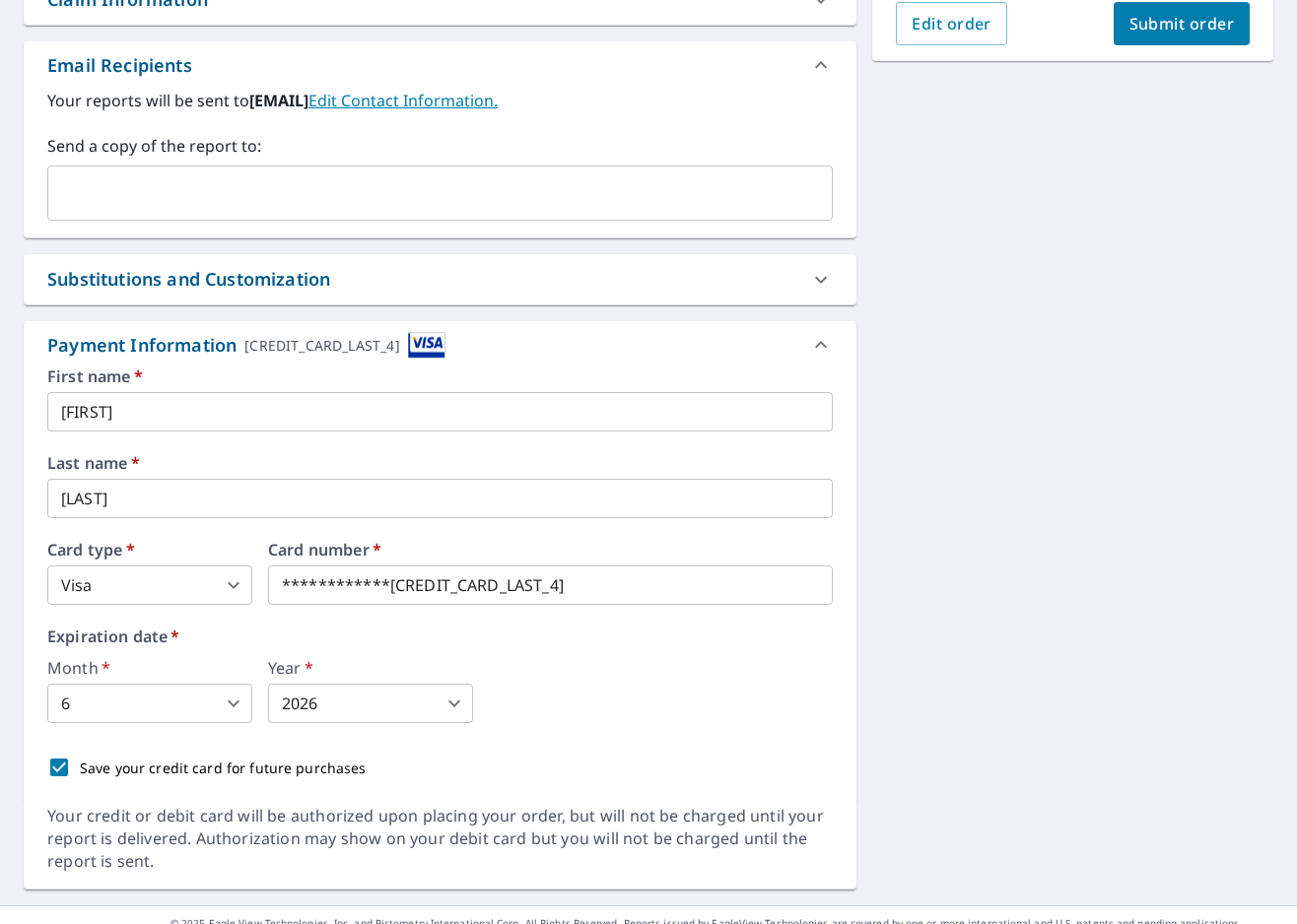 scroll, scrollTop: 599, scrollLeft: 0, axis: vertical 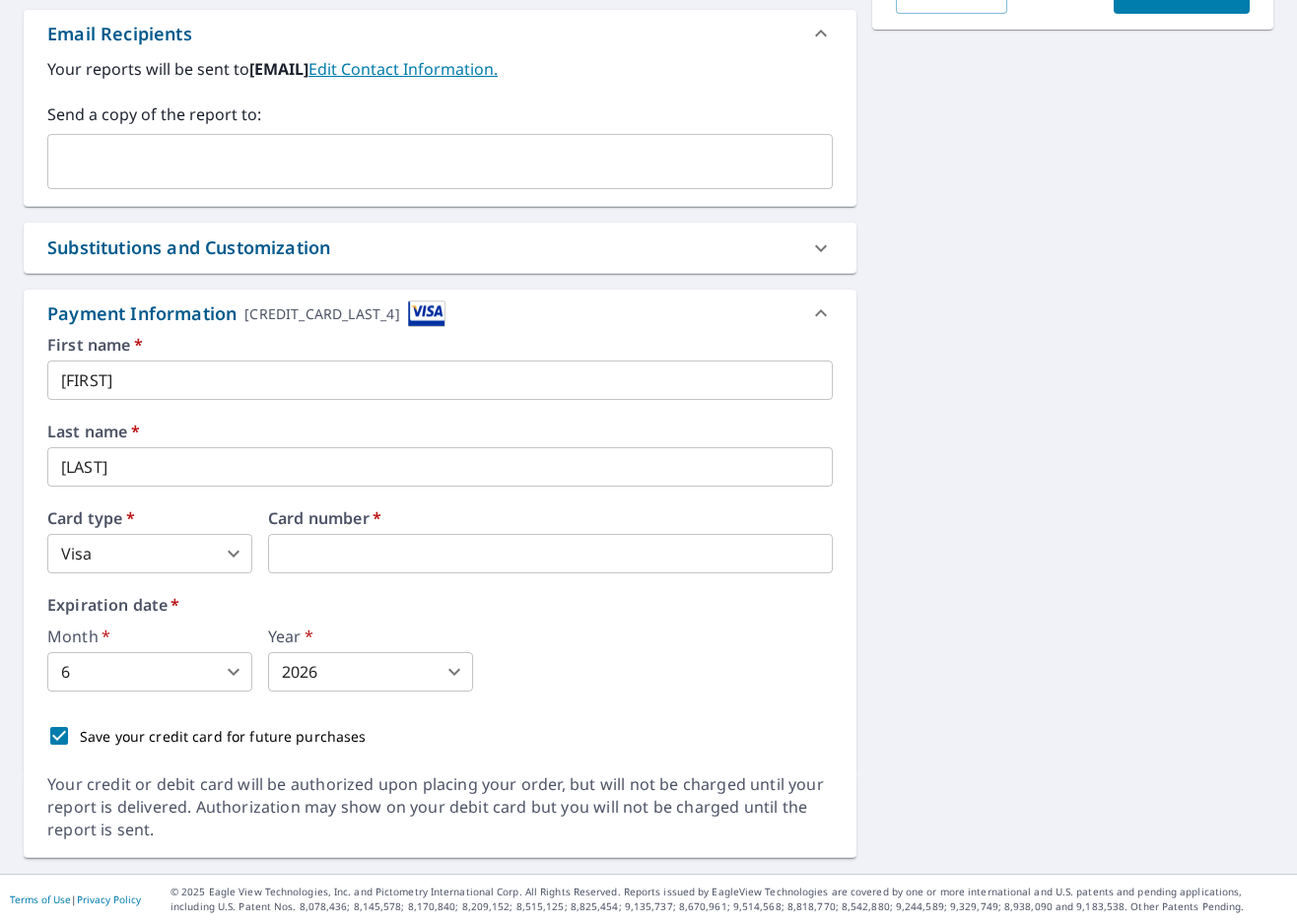 click on "First name   * David ​ Last name   * Perez ​ Card type   * Visa 2 ​ Card number   * Expiration date   * Month   * 6 6 ​ Year   * 2026 2026 ​ Save your credit card for future purchases" at bounding box center (440, 547) 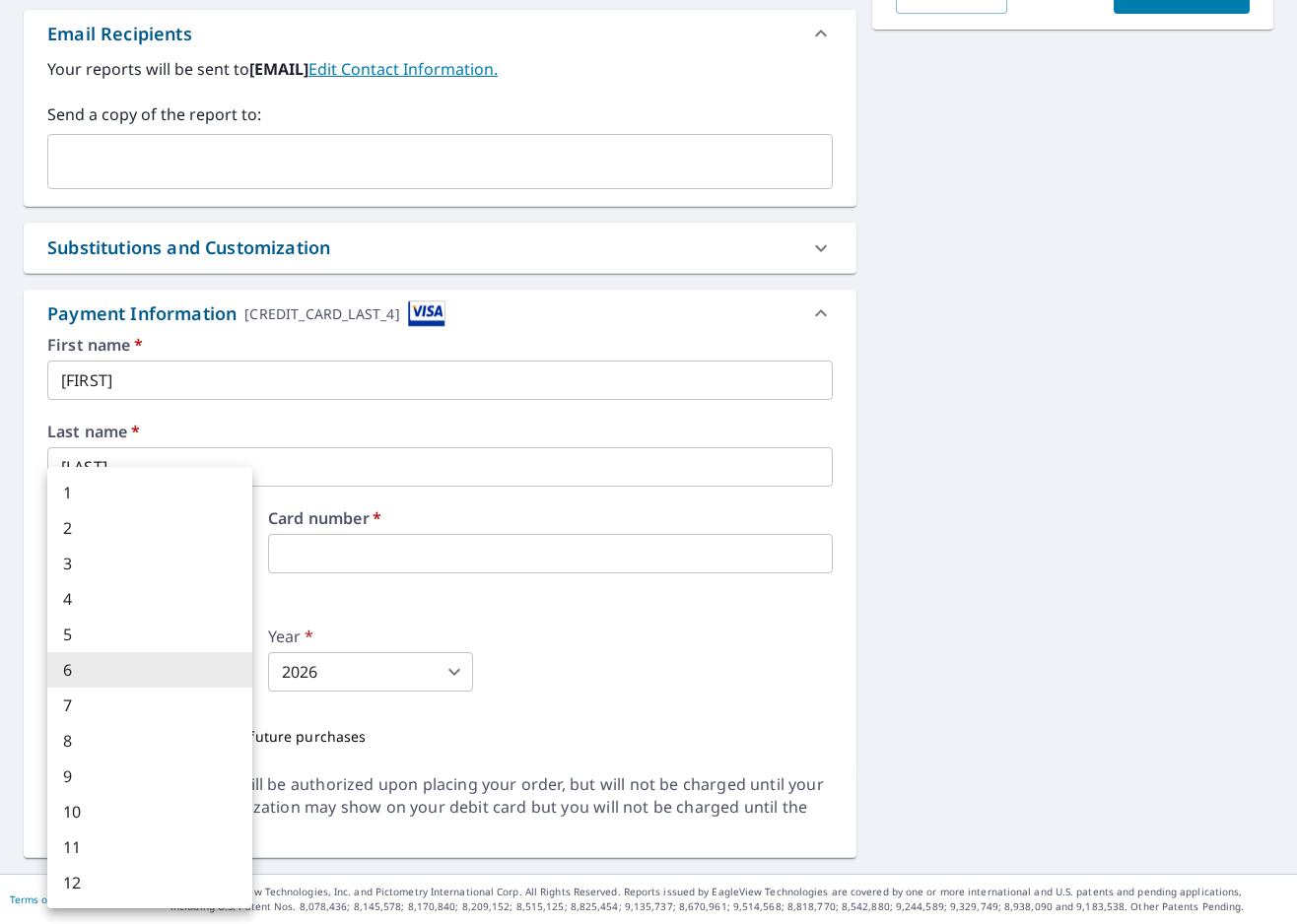 click on "3" at bounding box center [150, 563] 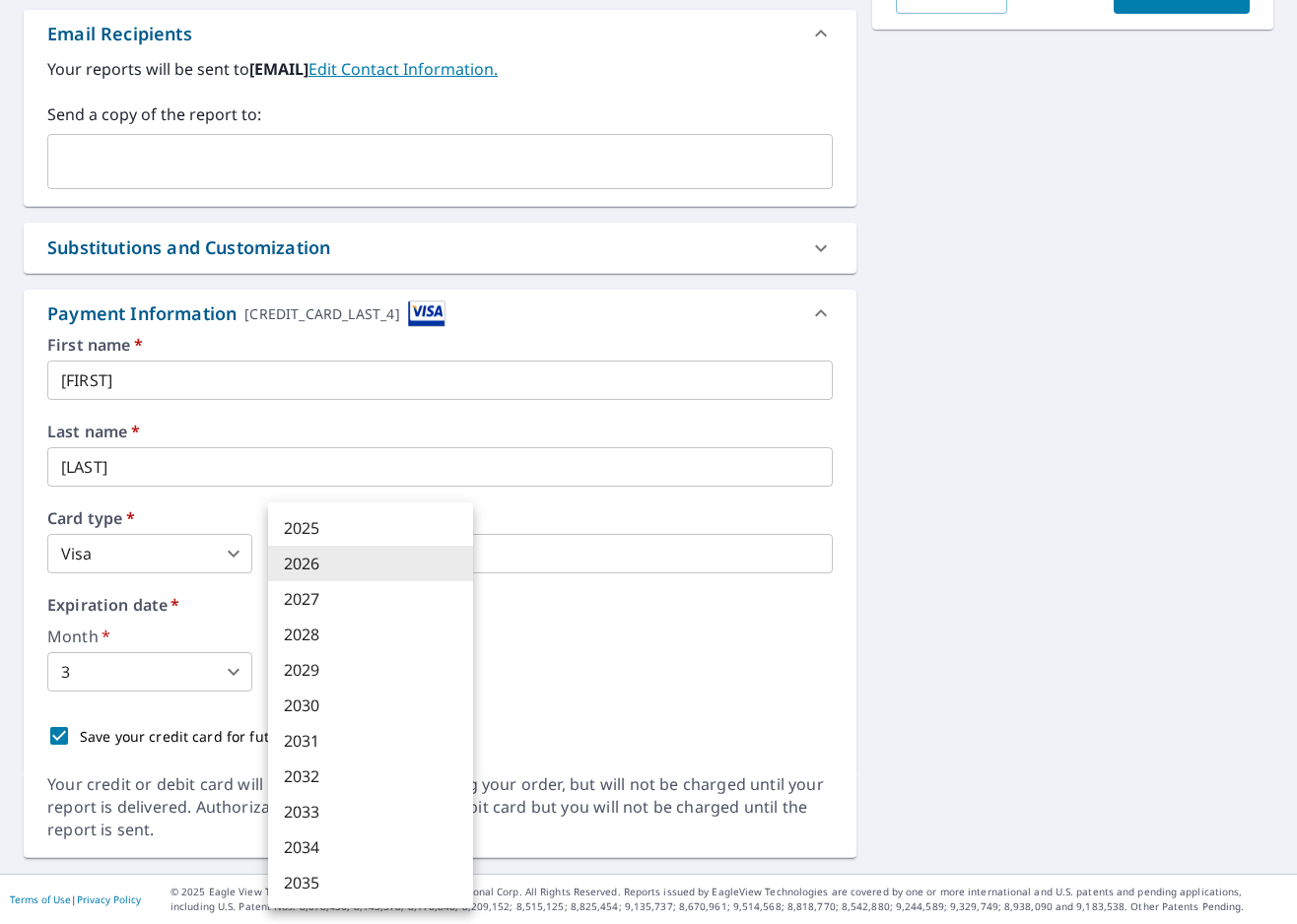 click on "DP DP
Dashboard Order History Cancel Order DP Dashboard / Finalize Order Finalize Order 448 SE Avalon Ave Lake City, FL 32025 Aerial Road A standard road map Aerial A detailed look from above Labels Labels 250 feet 100 m © 2025 TomTom, © Vexcel Imaging, © 2025 Microsoft Corporation,  © OpenStreetMap Terms PROPERTY TYPE Residential BUILDING ID 448 SE Avalon Ave, Lake City, FL, 32025 Changes to structures in last 4 years ( renovations, additions, etc. ) Claim Information Claim number ​ Claim information ​ PO number ​ Date of loss ​ Cat ID ​ Email Recipients Your reports will be sent to  davirivera024@gmail.com.  Edit Contact Information. Send a copy of the report to: ​ Substitutions and Customization Roof measurement report substitutions If a Bid Perfect - Residential Report is unavailable send me a QuickSquares Report: Yes No Ask If a Residential/Multi-Family Report is unavailable send me a Commercial Report: Yes No Ask Yes No Ask Yes No Ask Additional Report Formats DXF RXF XML XXXX2366" at bounding box center [648, 462] 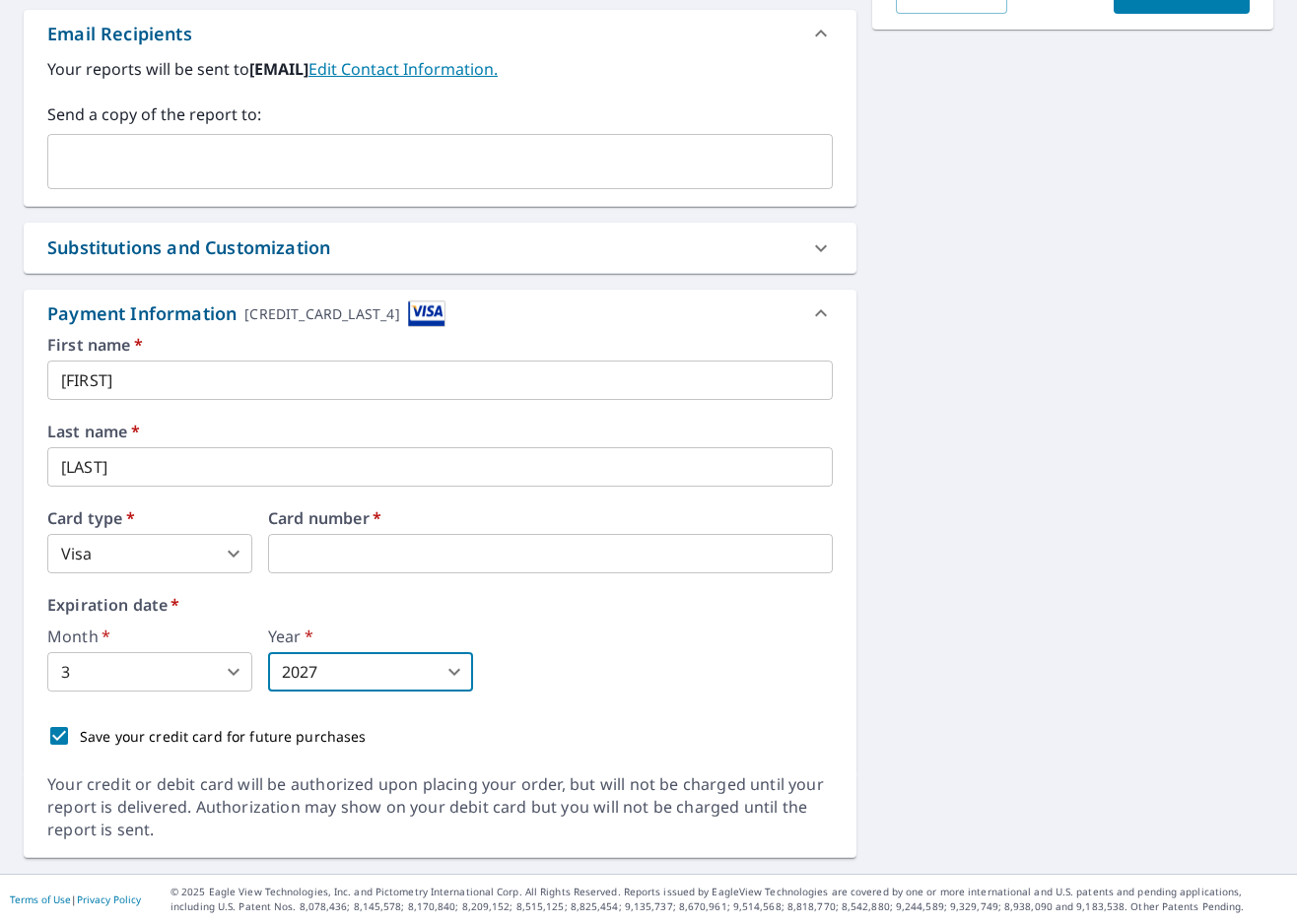 click on "First name   * David ​ Last name   * Perez ​ Card type   * Visa 2 ​ Card number   * Expiration date   * Month   * 3 3 ​ Year   * 2027 2027 ​ Save your credit card for future purchases" at bounding box center [440, 547] 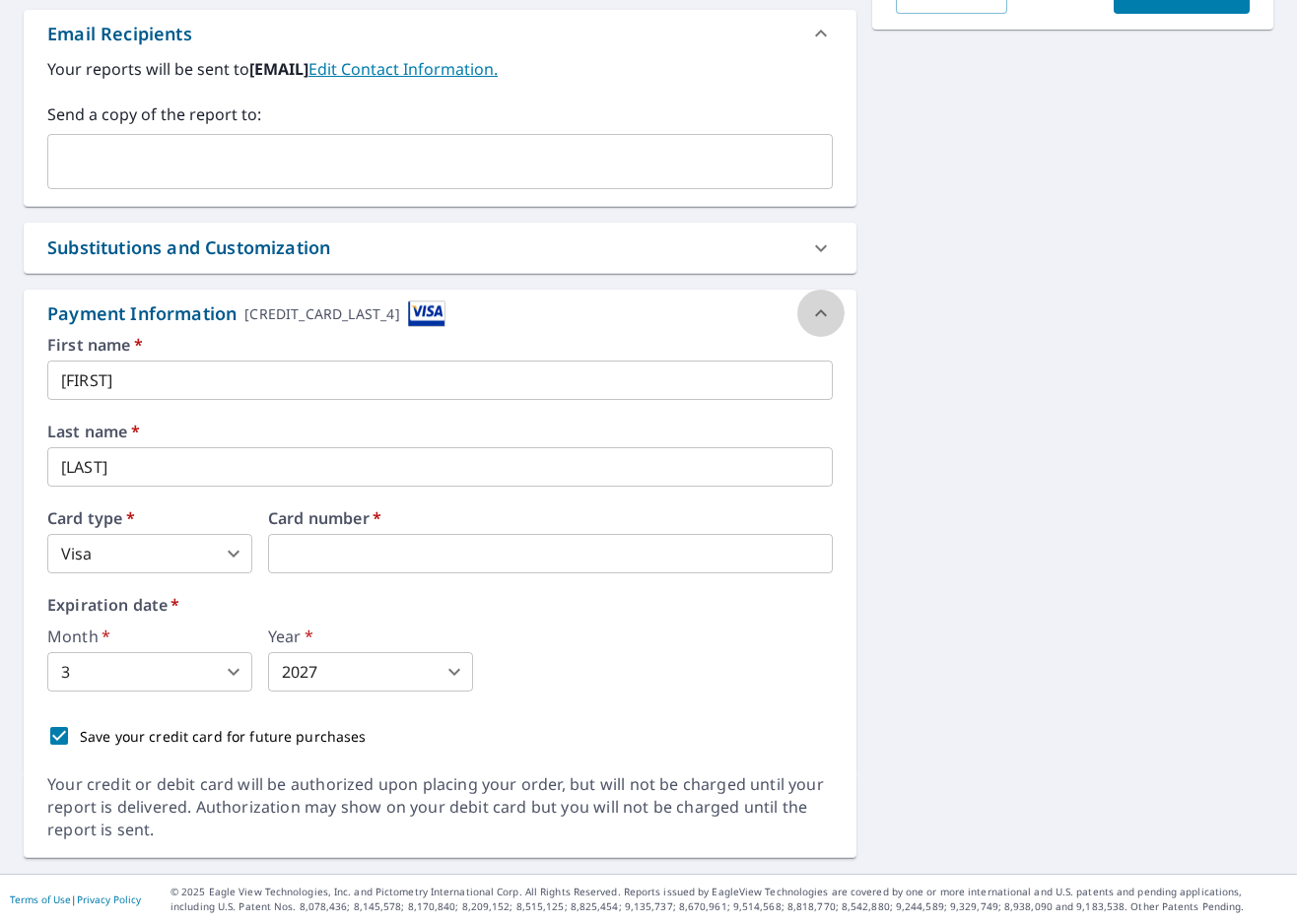 click at bounding box center (821, 313) 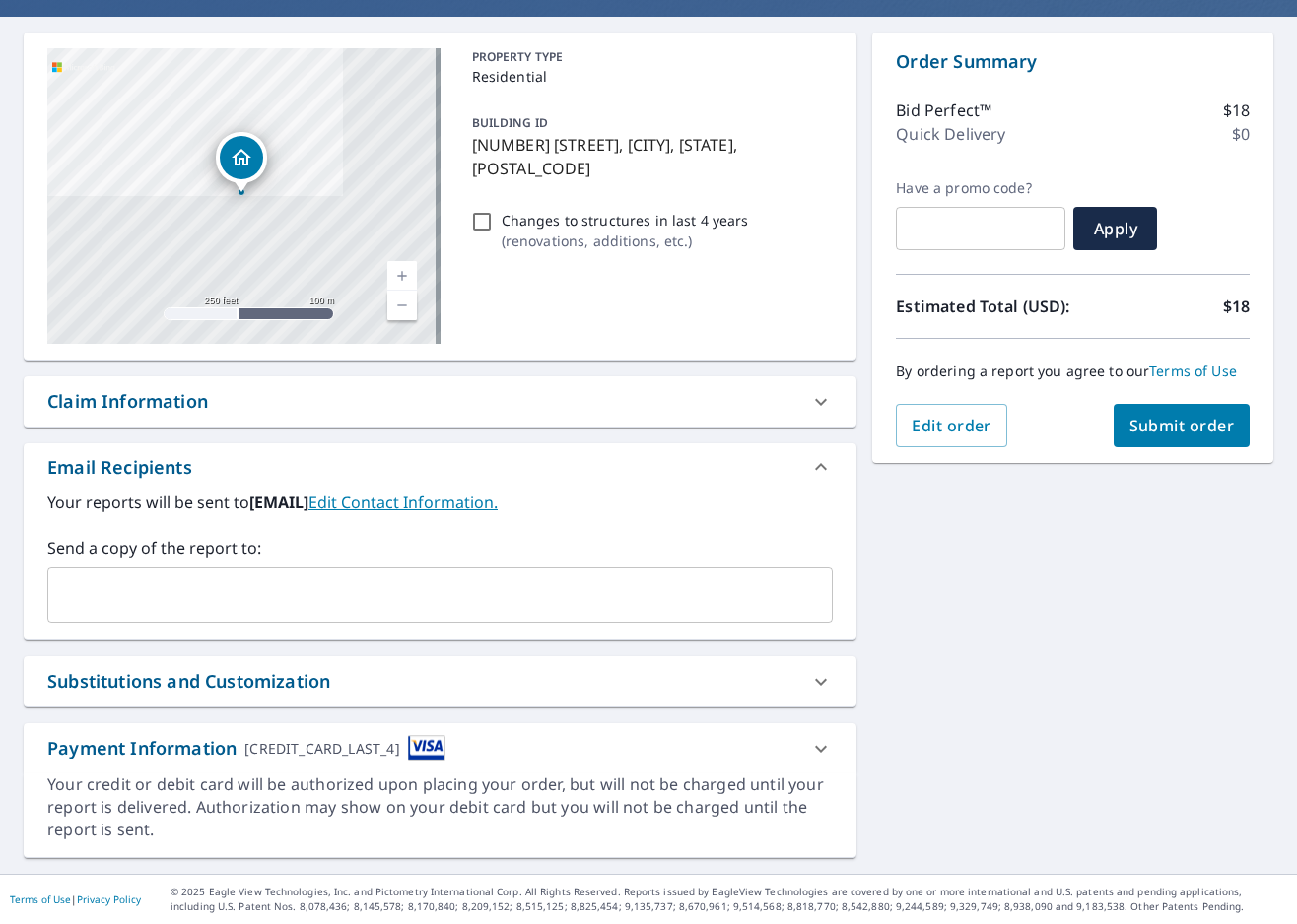 scroll, scrollTop: 165, scrollLeft: 0, axis: vertical 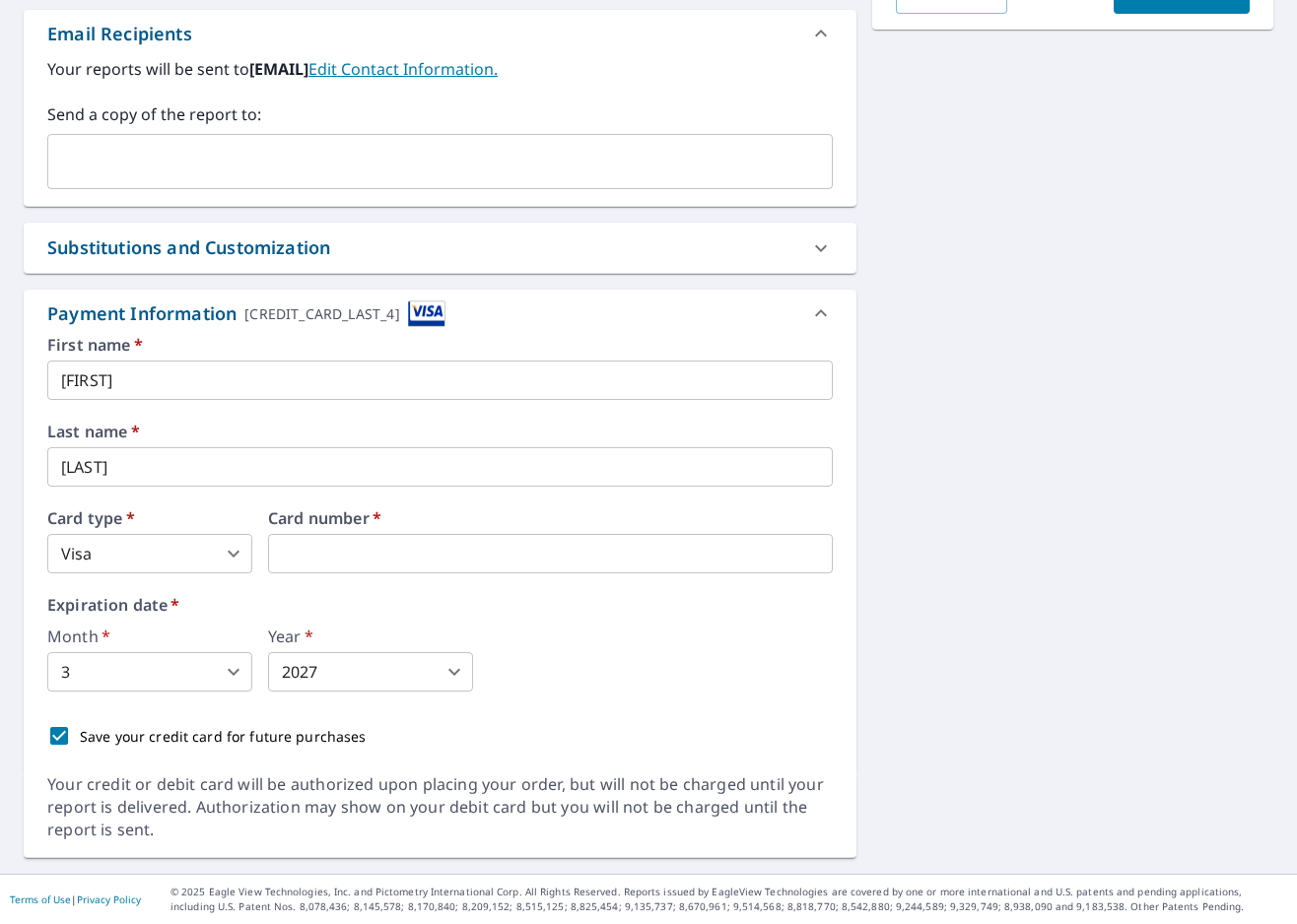 click 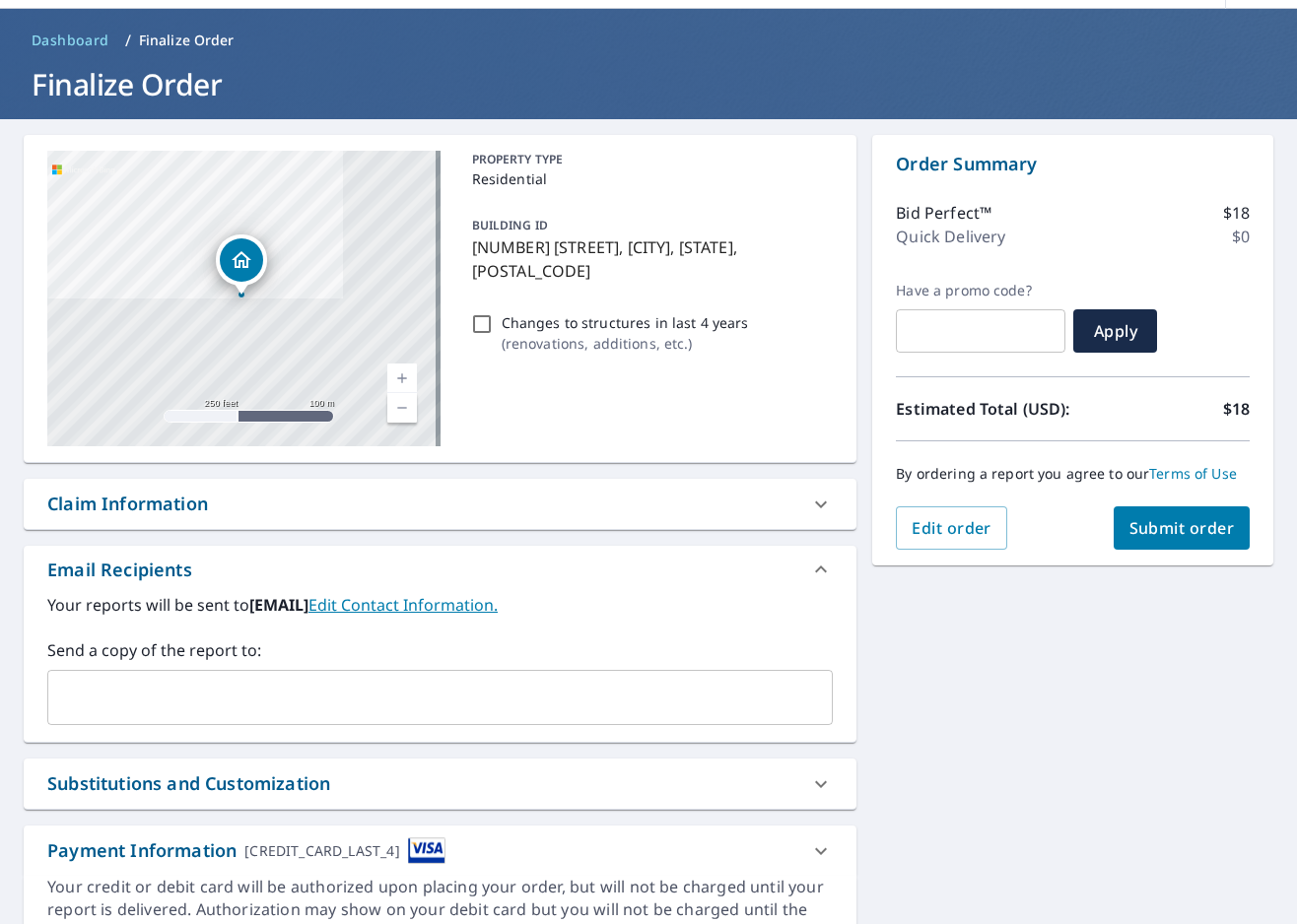scroll, scrollTop: 99, scrollLeft: 0, axis: vertical 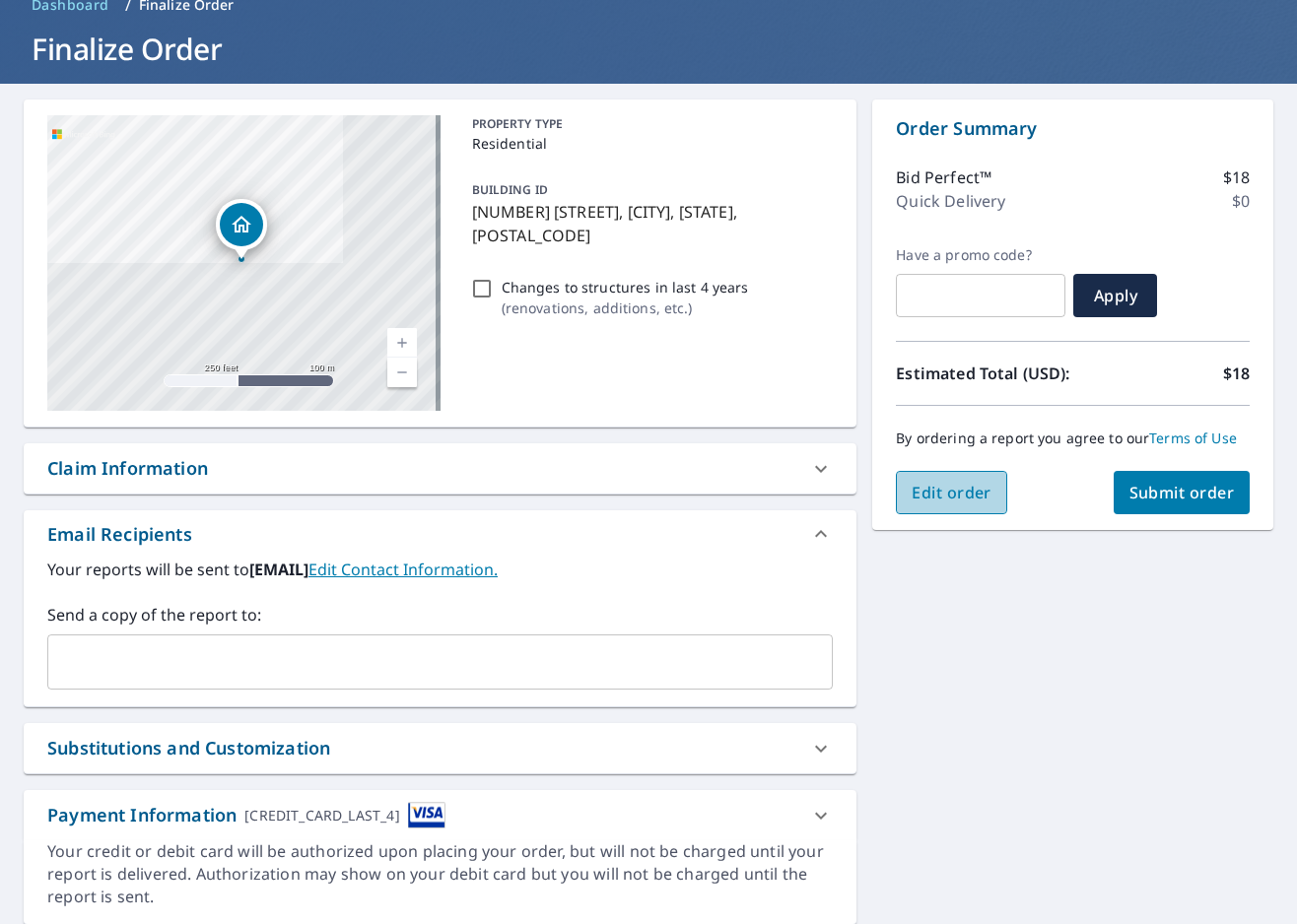 click on "Edit order" at bounding box center (951, 493) 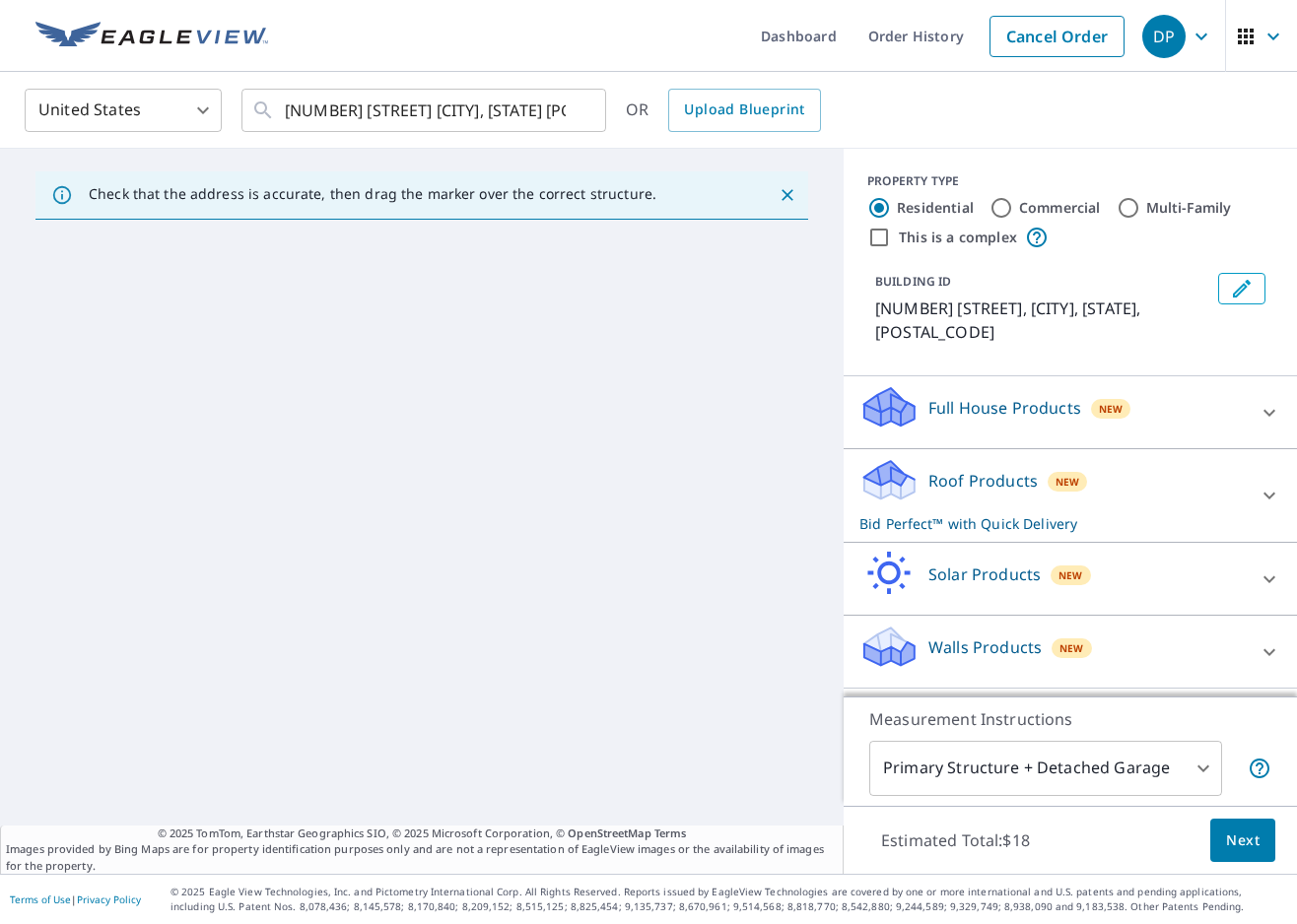 scroll, scrollTop: 0, scrollLeft: 0, axis: both 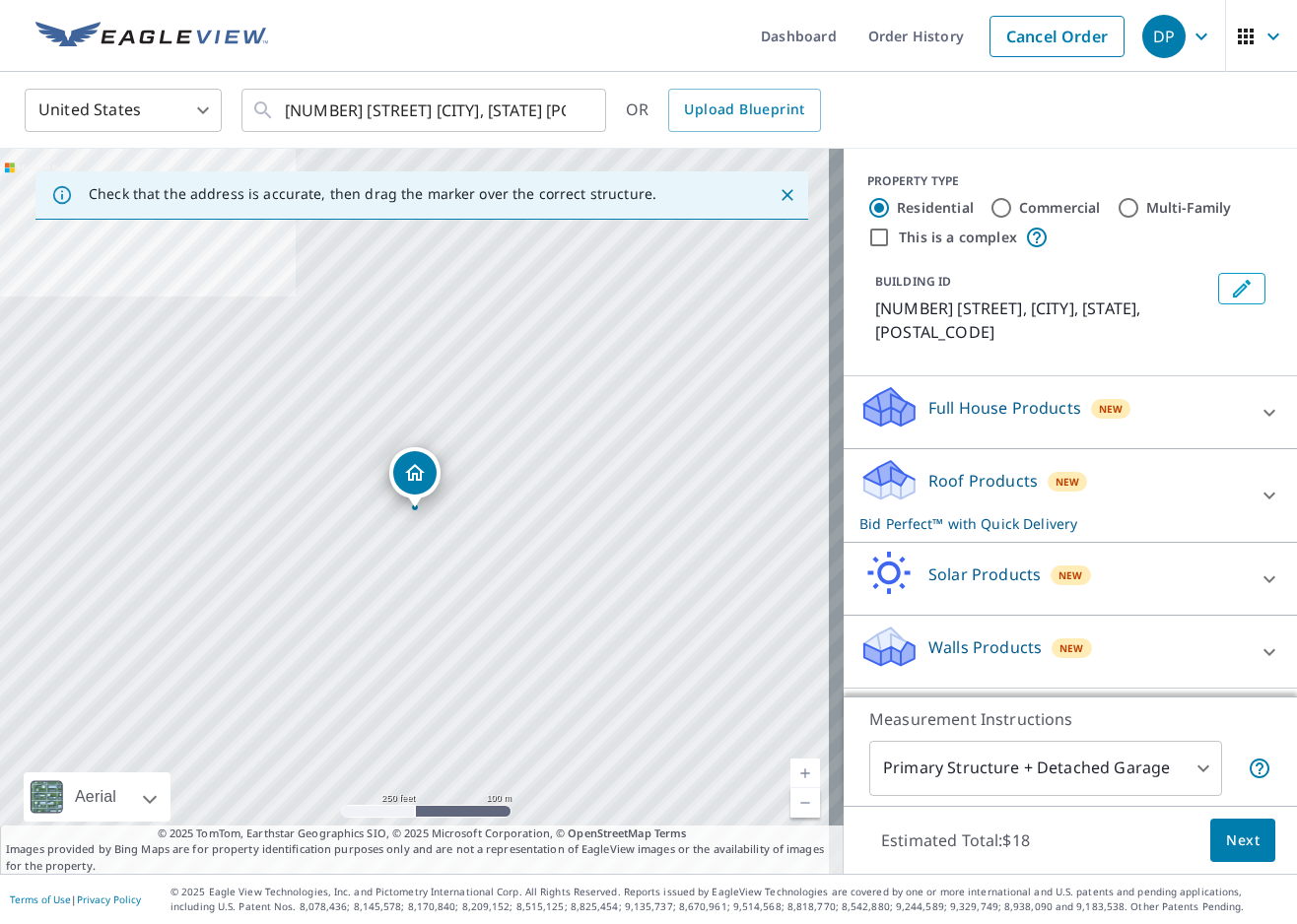 click 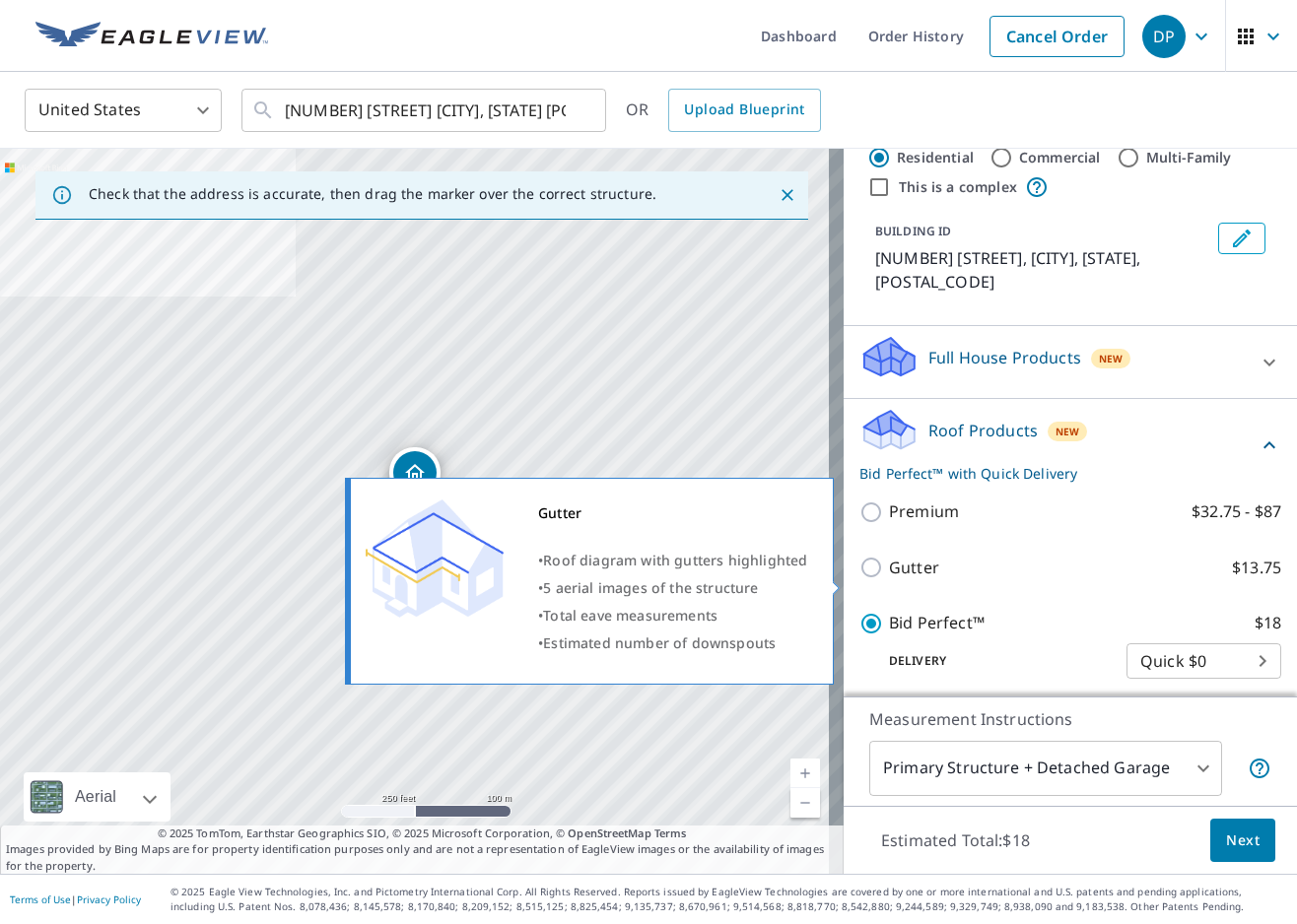 scroll, scrollTop: 99, scrollLeft: 0, axis: vertical 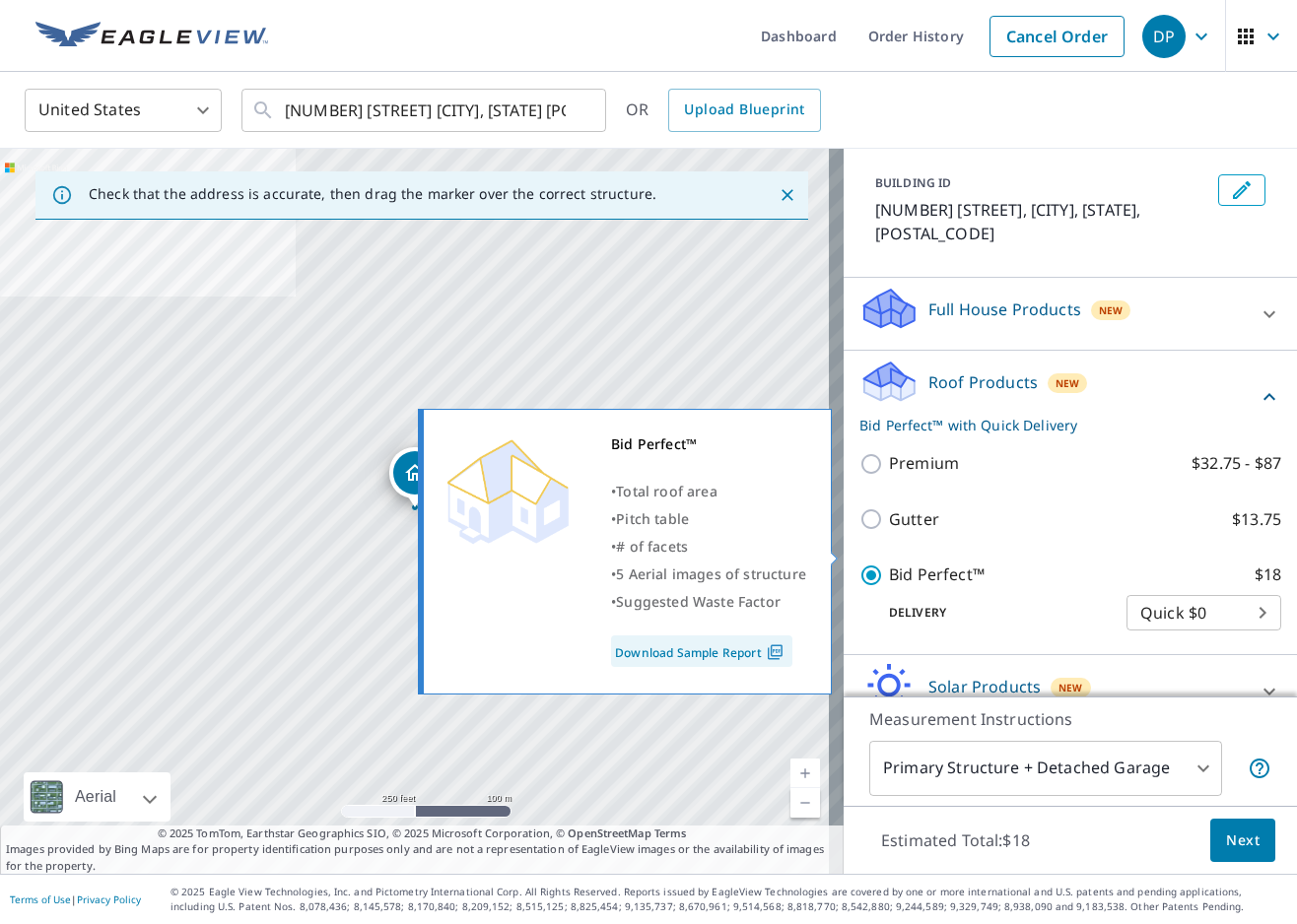 click on "Download Sample Report" at bounding box center (702, 651) 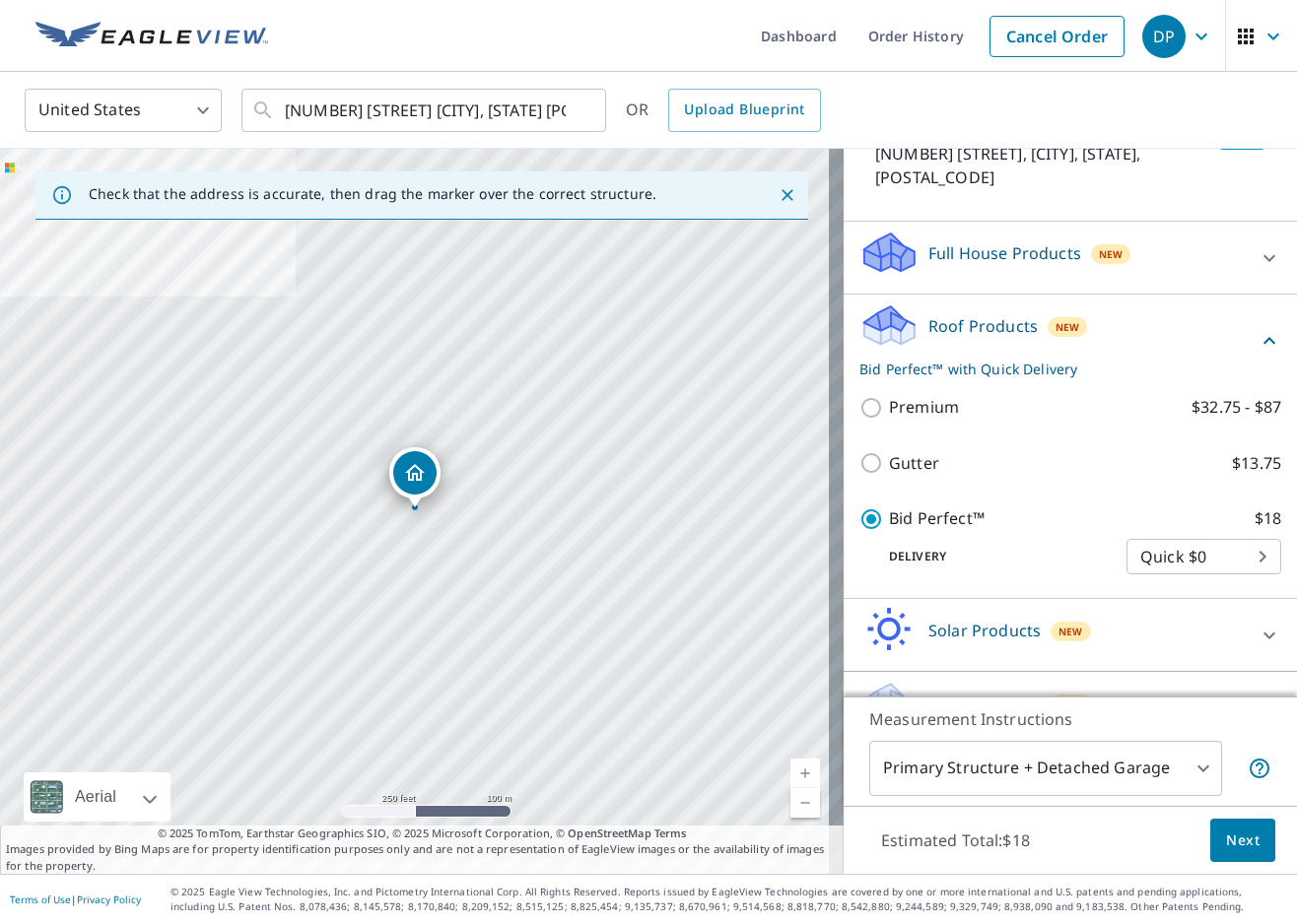 scroll, scrollTop: 179, scrollLeft: 0, axis: vertical 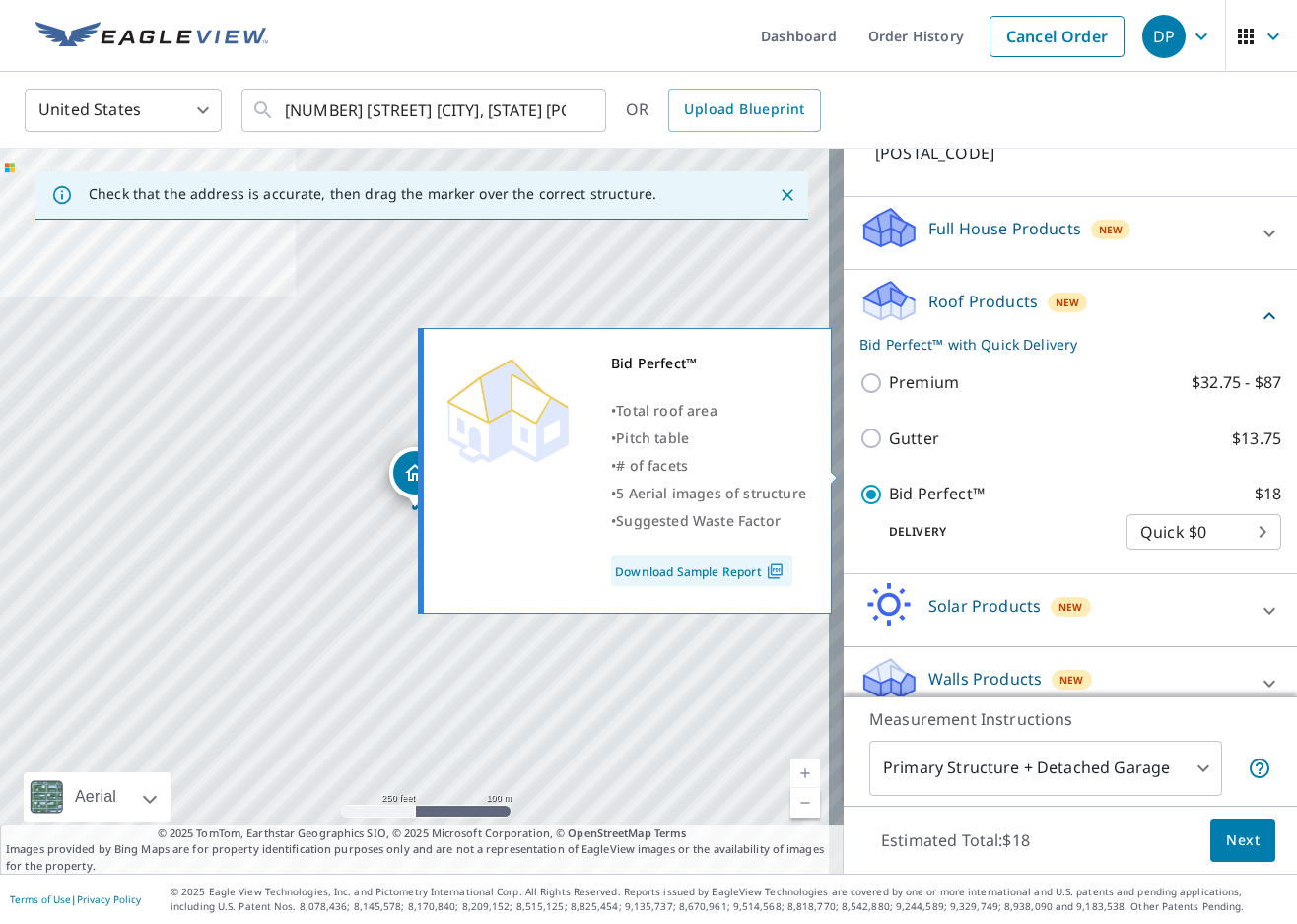 click at bounding box center [775, 571] 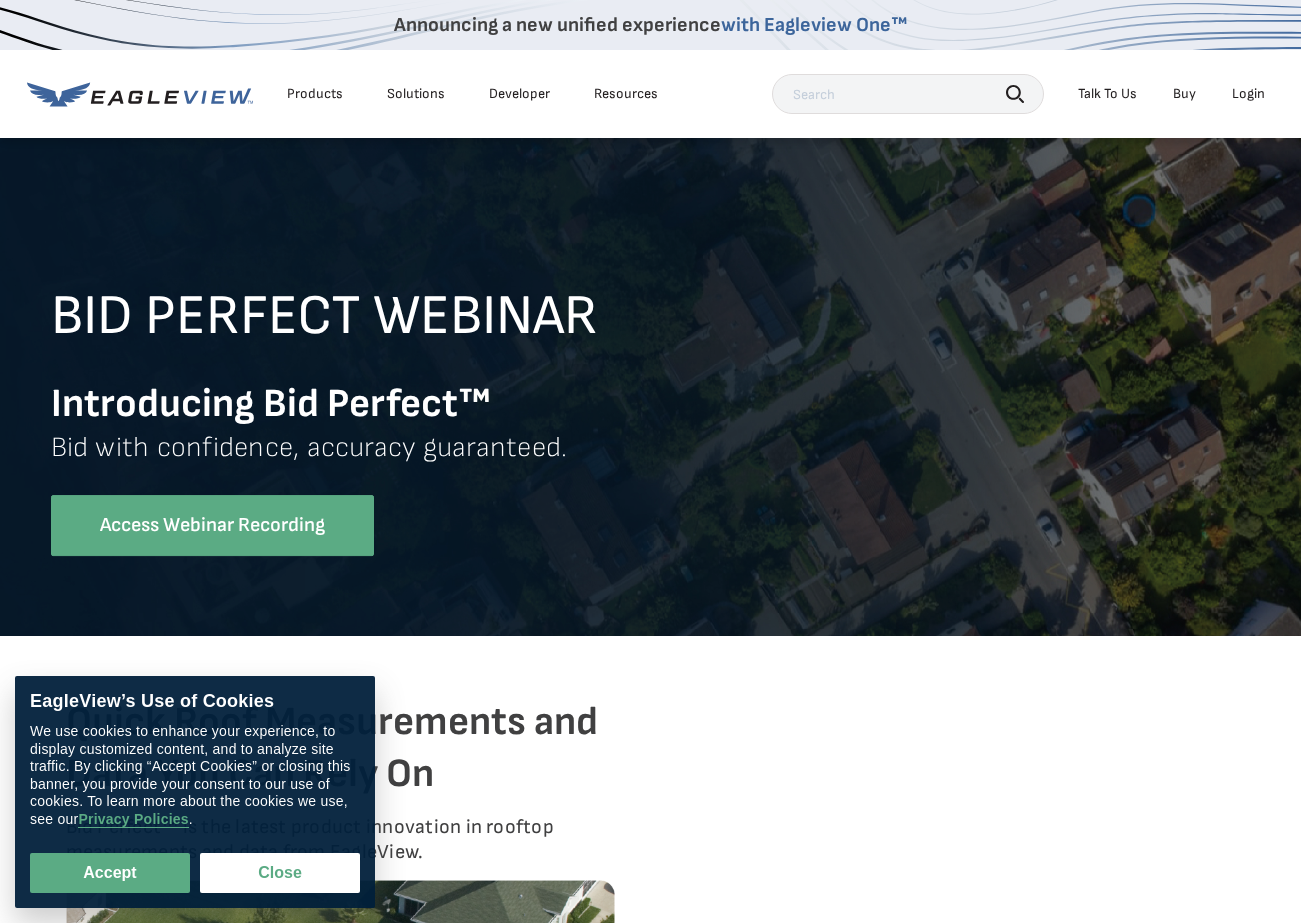 scroll, scrollTop: 0, scrollLeft: 0, axis: both 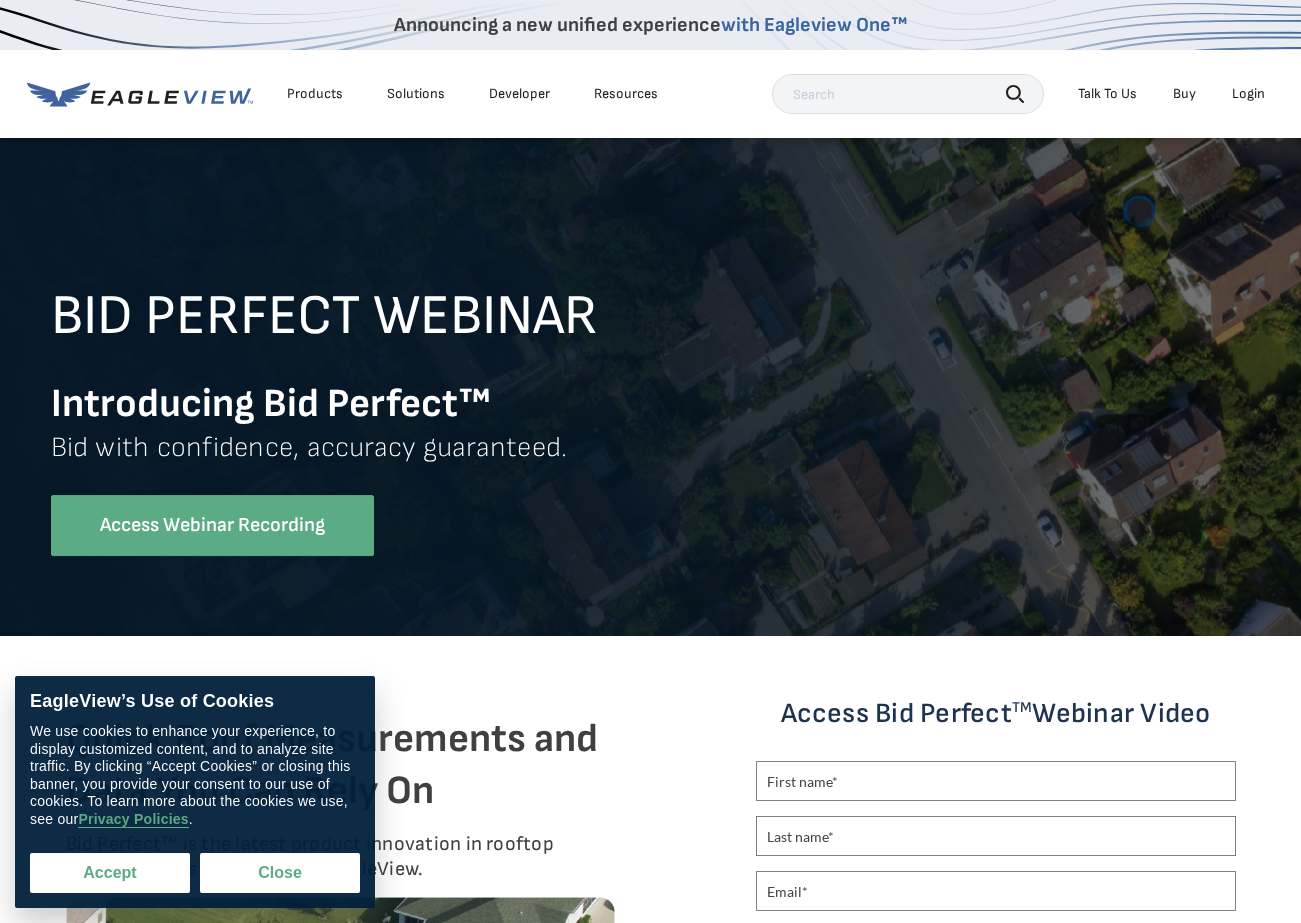 click on "Accept" at bounding box center (110, 873) 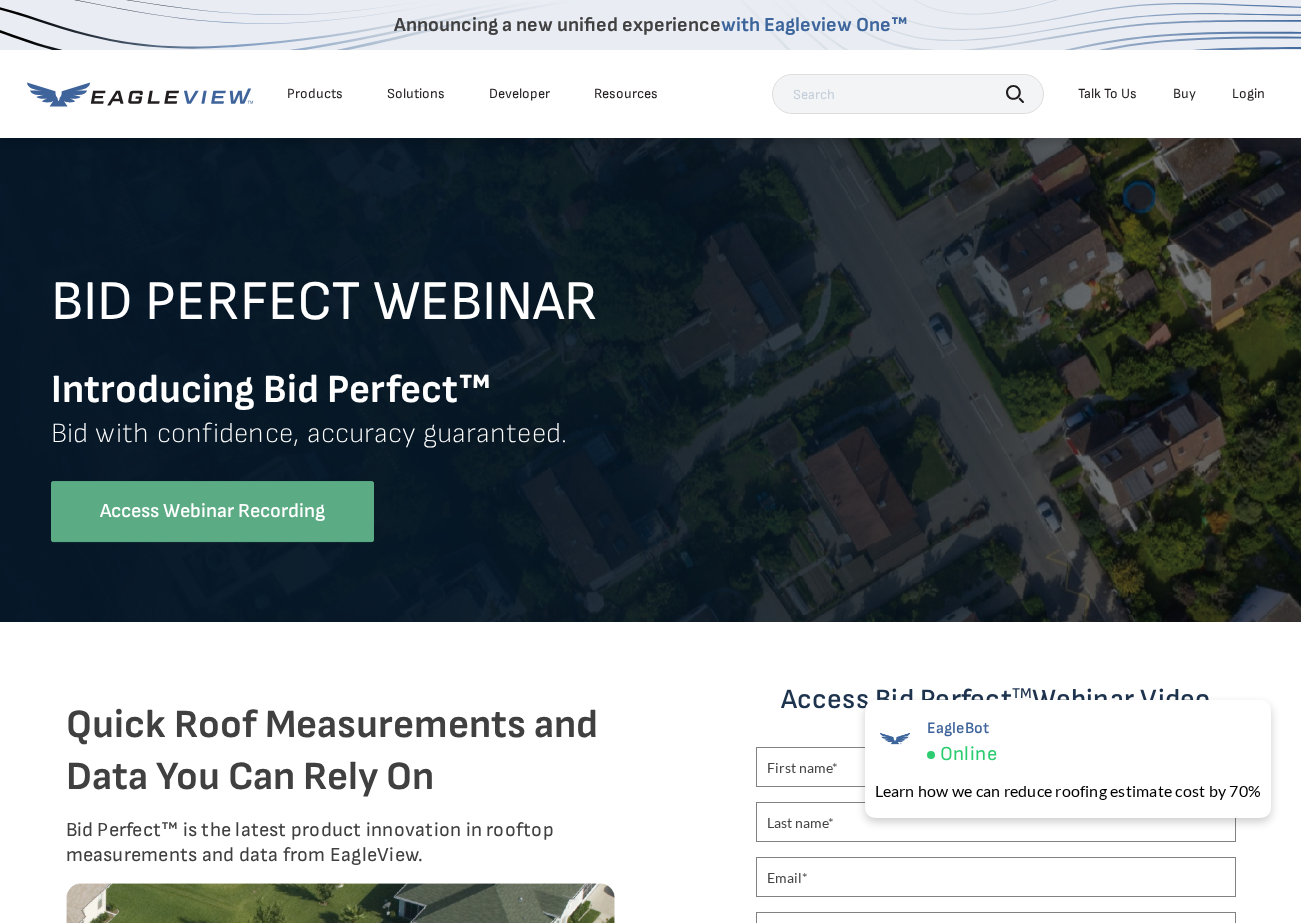 scroll, scrollTop: 0, scrollLeft: 0, axis: both 